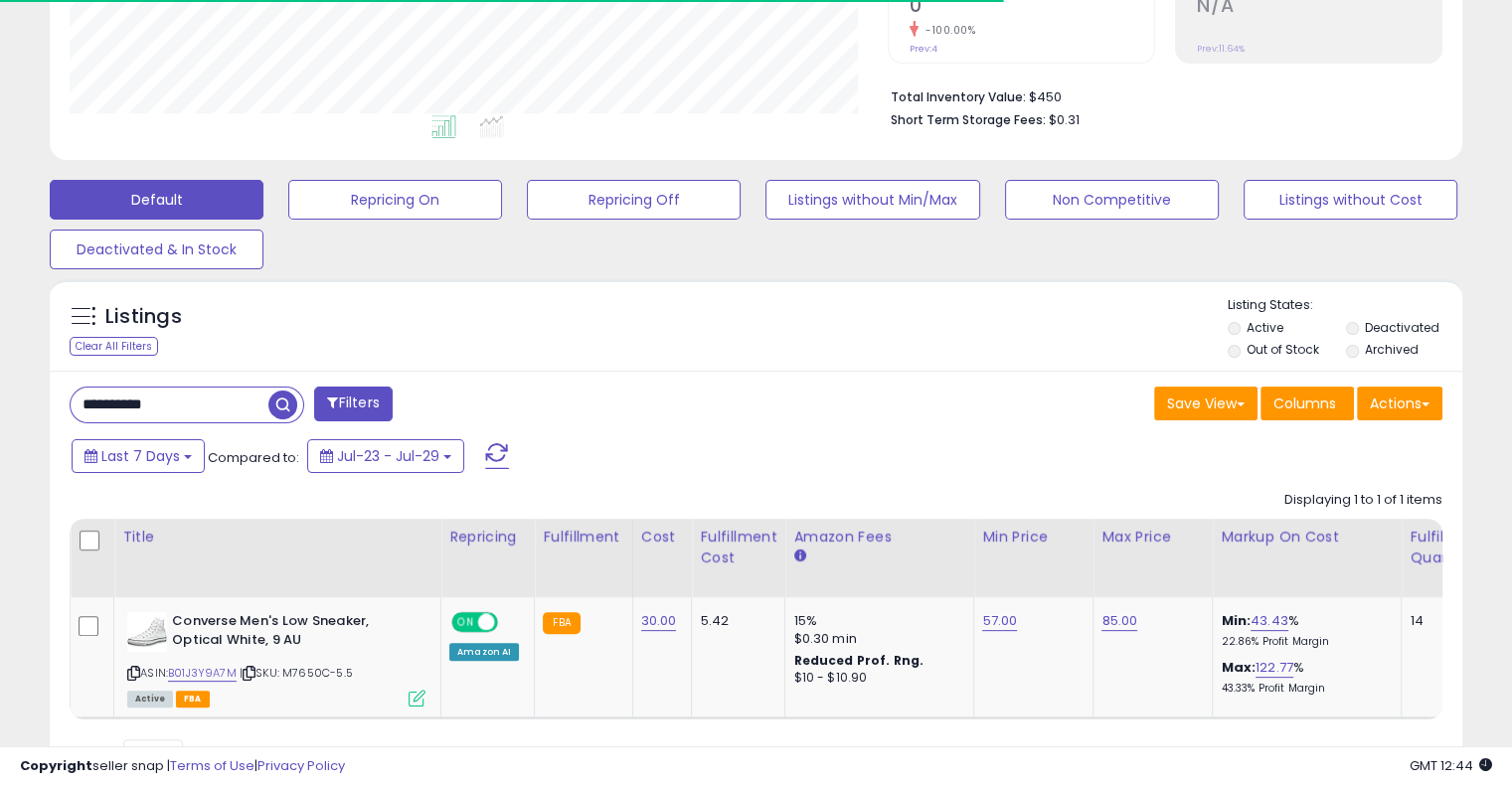 scroll, scrollTop: 446, scrollLeft: 0, axis: vertical 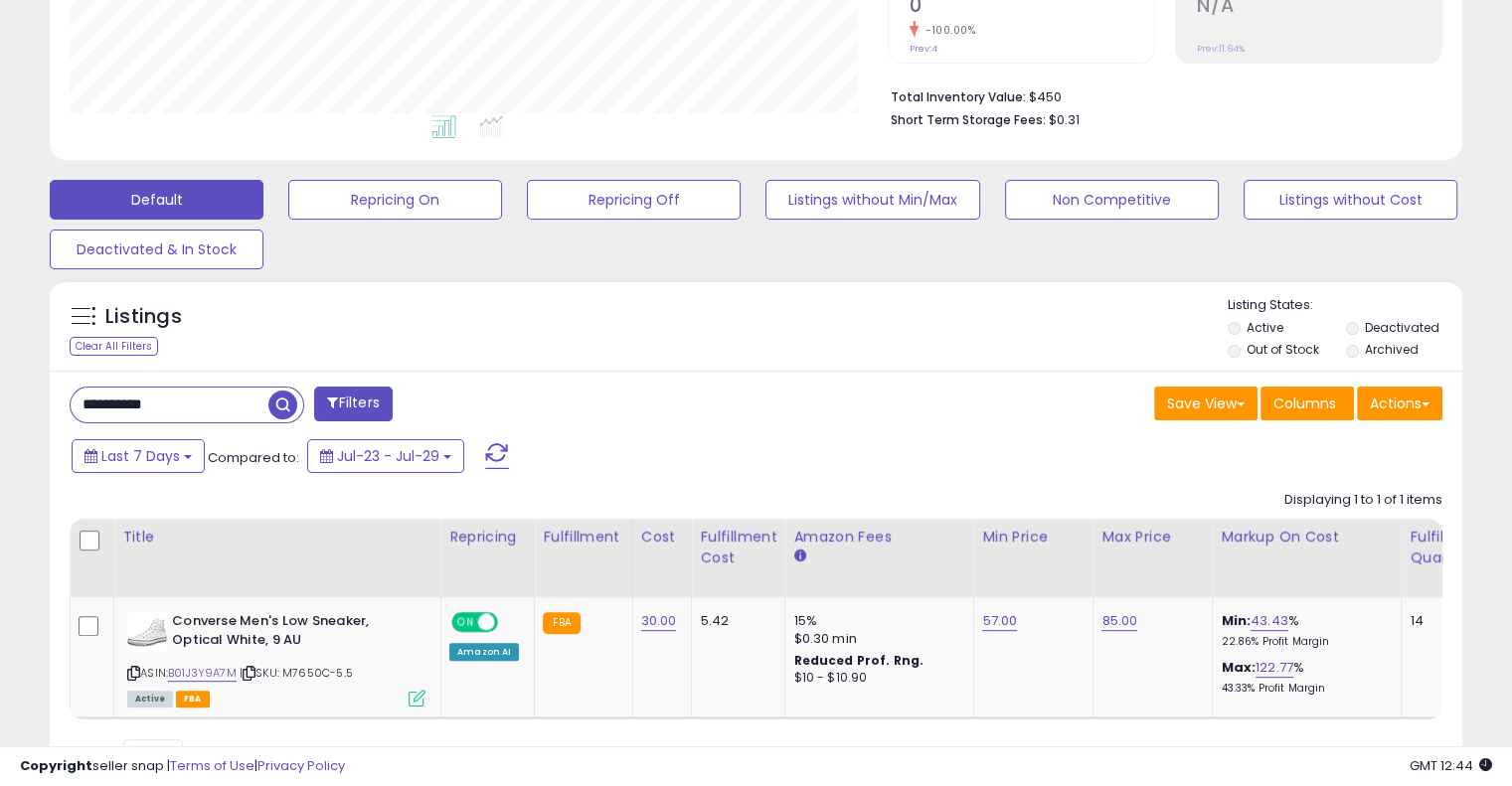 click on "**********" at bounding box center [169, 404] 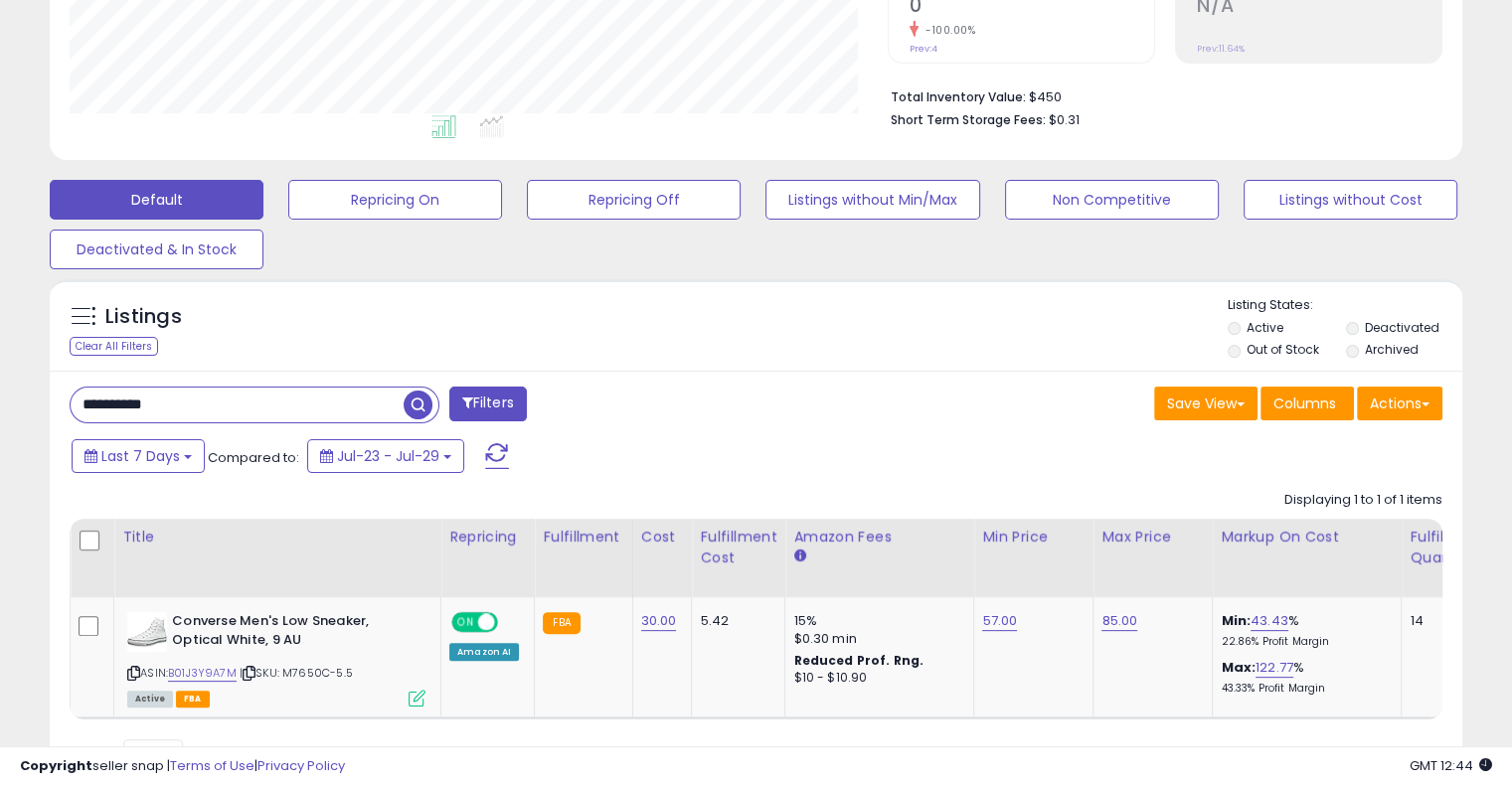 click on "**********" at bounding box center [237, 404] 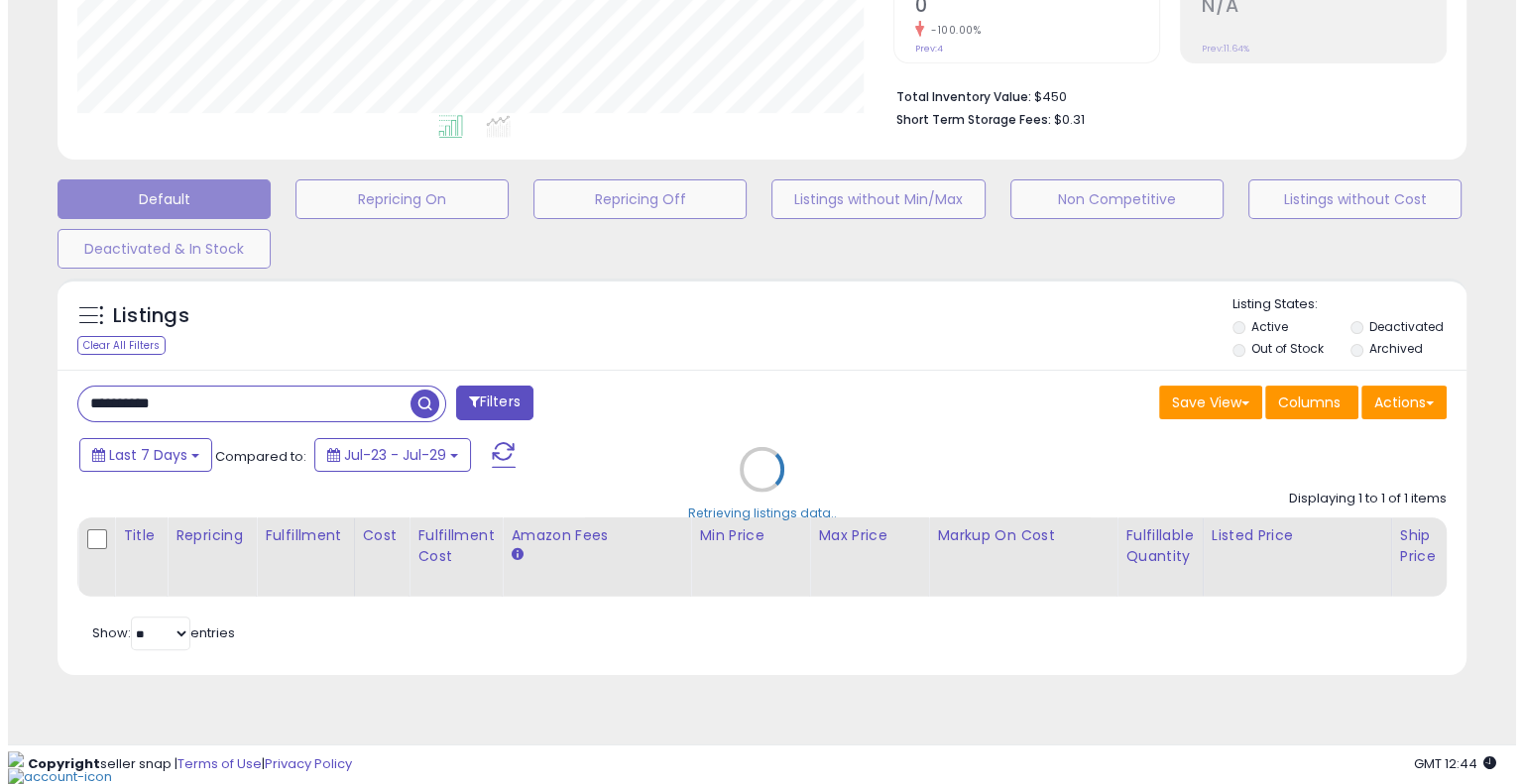 scroll, scrollTop: 424, scrollLeft: 0, axis: vertical 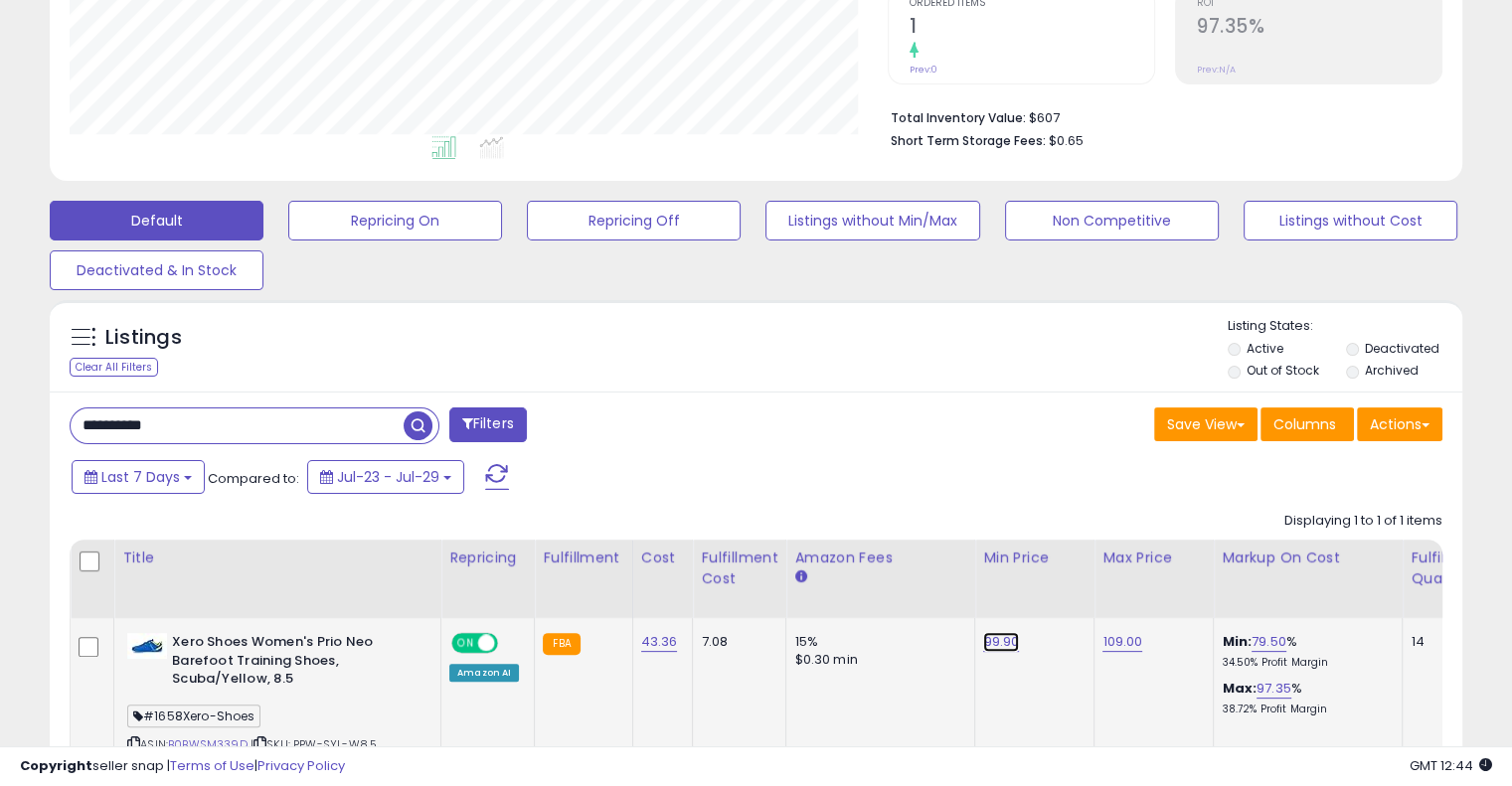 click on "99.90" at bounding box center (1001, 642) 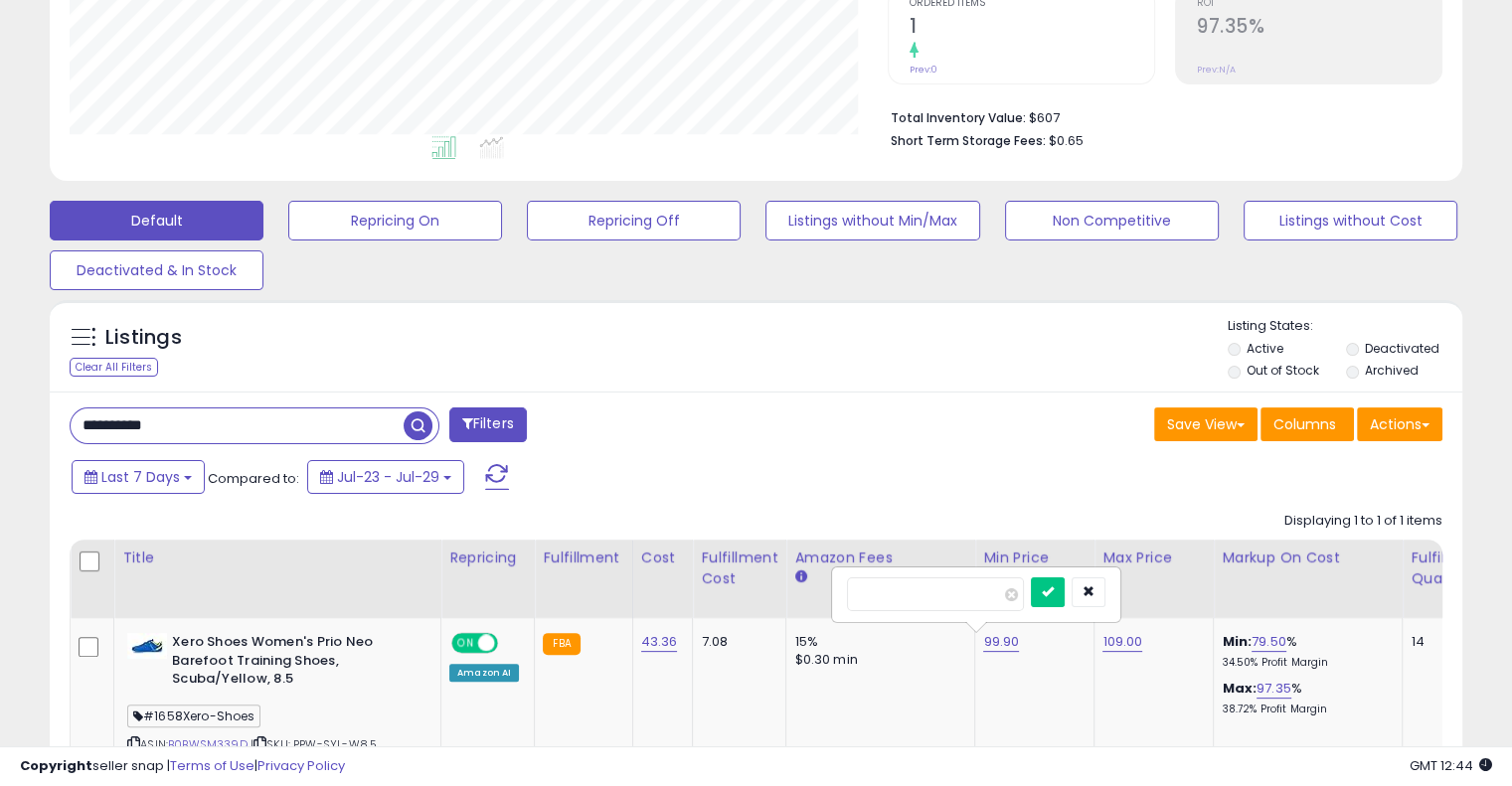 drag, startPoint x: 911, startPoint y: 592, endPoint x: 821, endPoint y: 579, distance: 90.934042 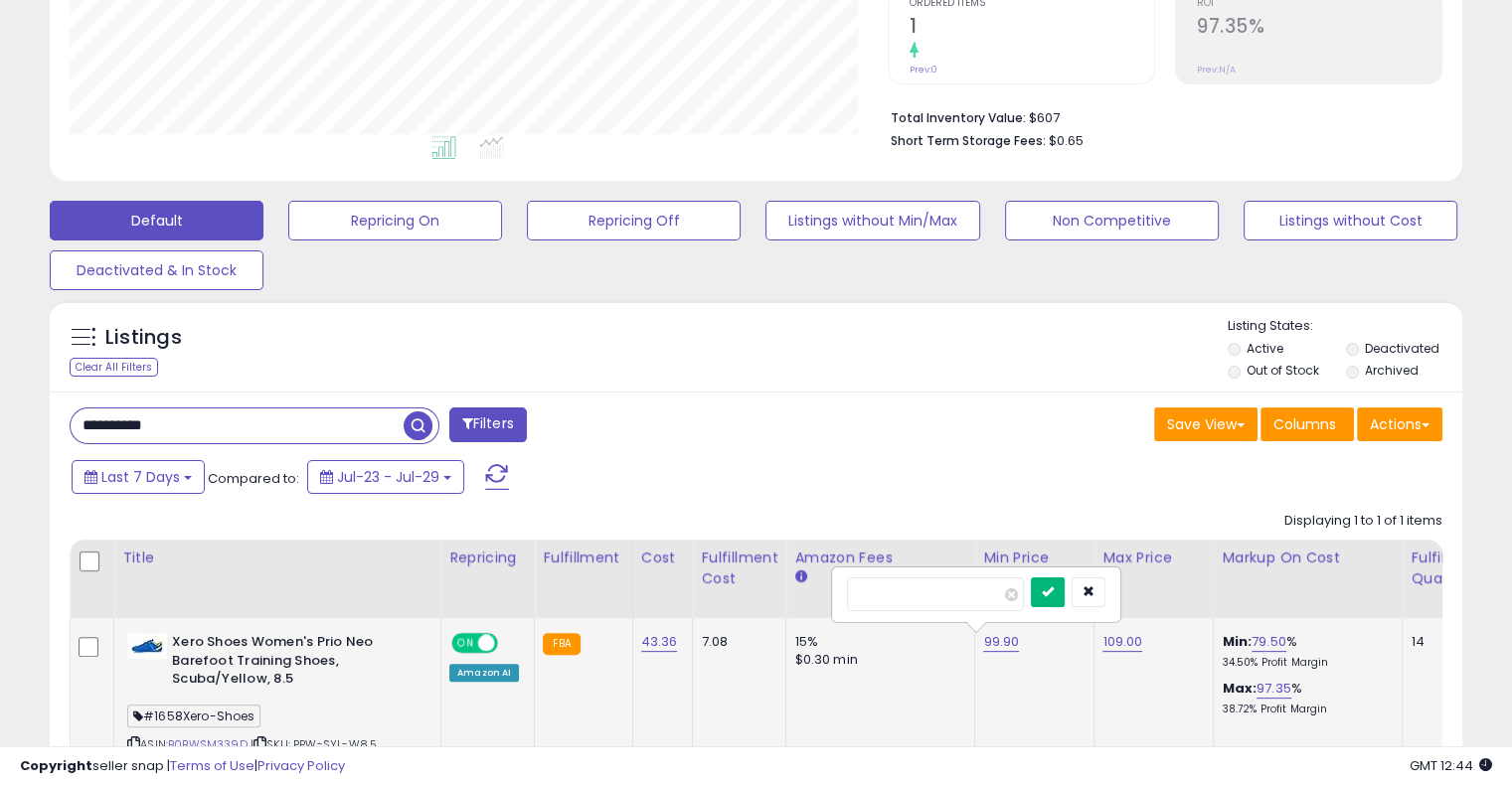 type on "*****" 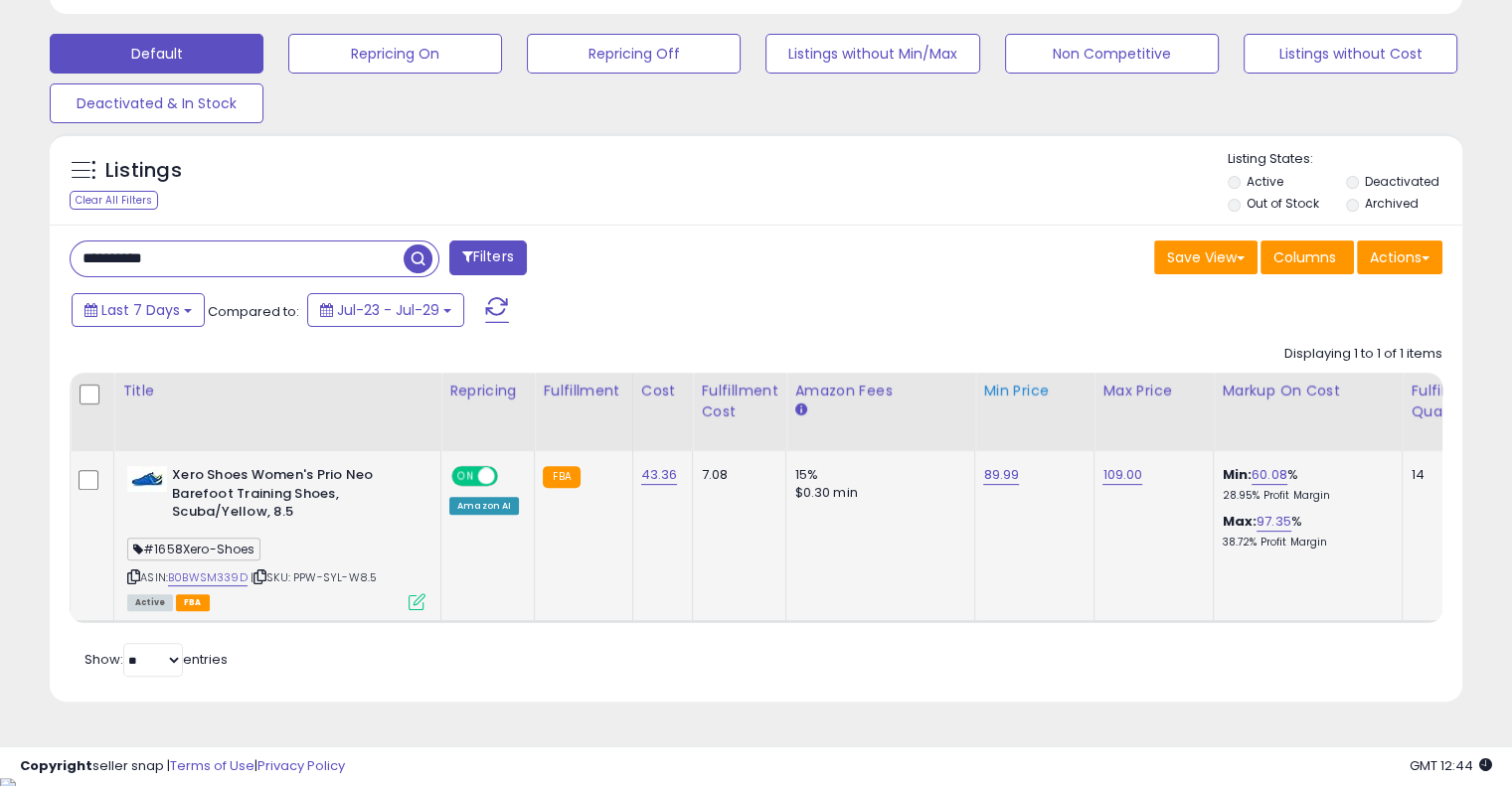 scroll, scrollTop: 596, scrollLeft: 0, axis: vertical 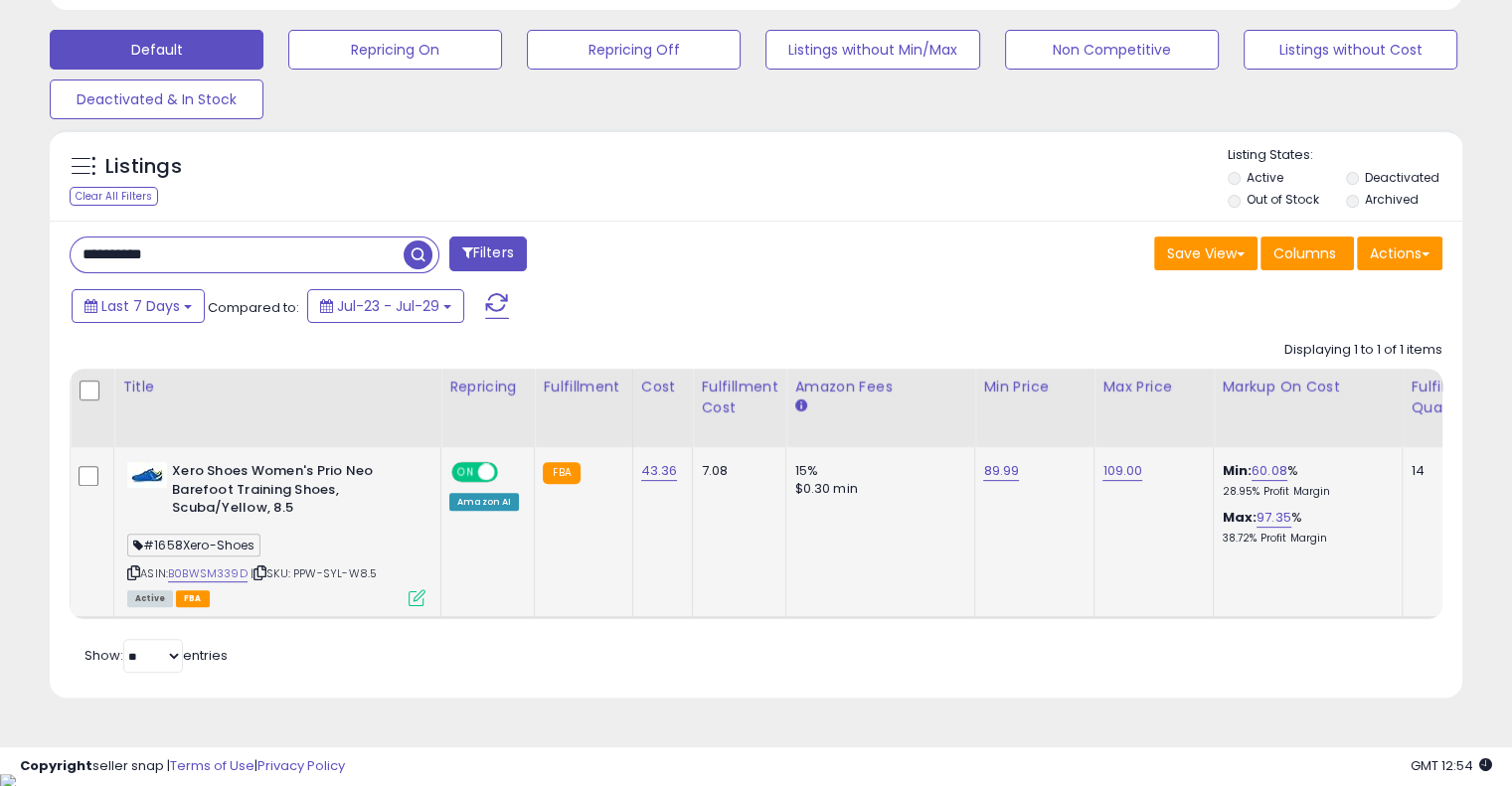 click on "**********" at bounding box center (237, 254) 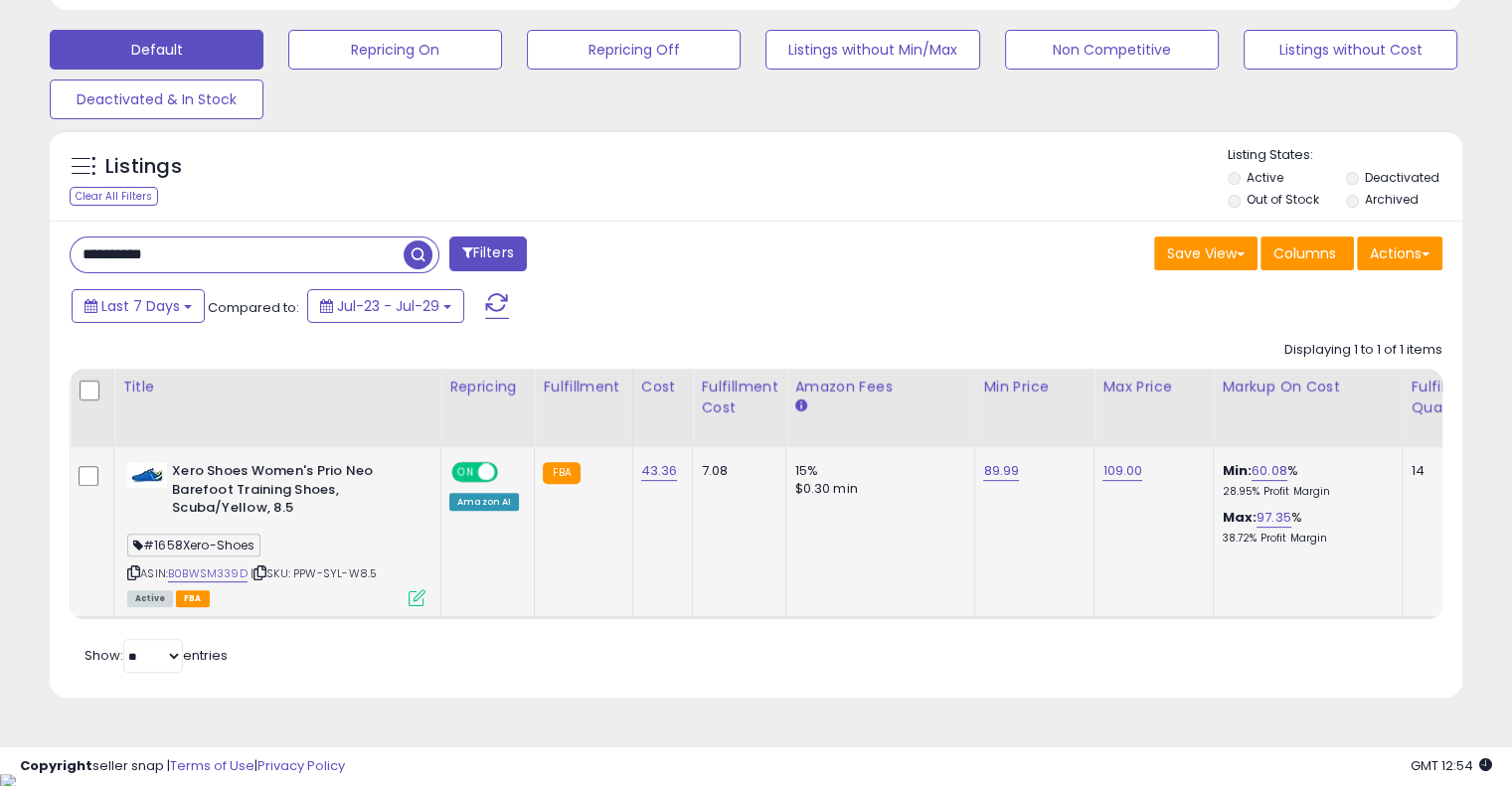 click on "**********" at bounding box center [237, 254] 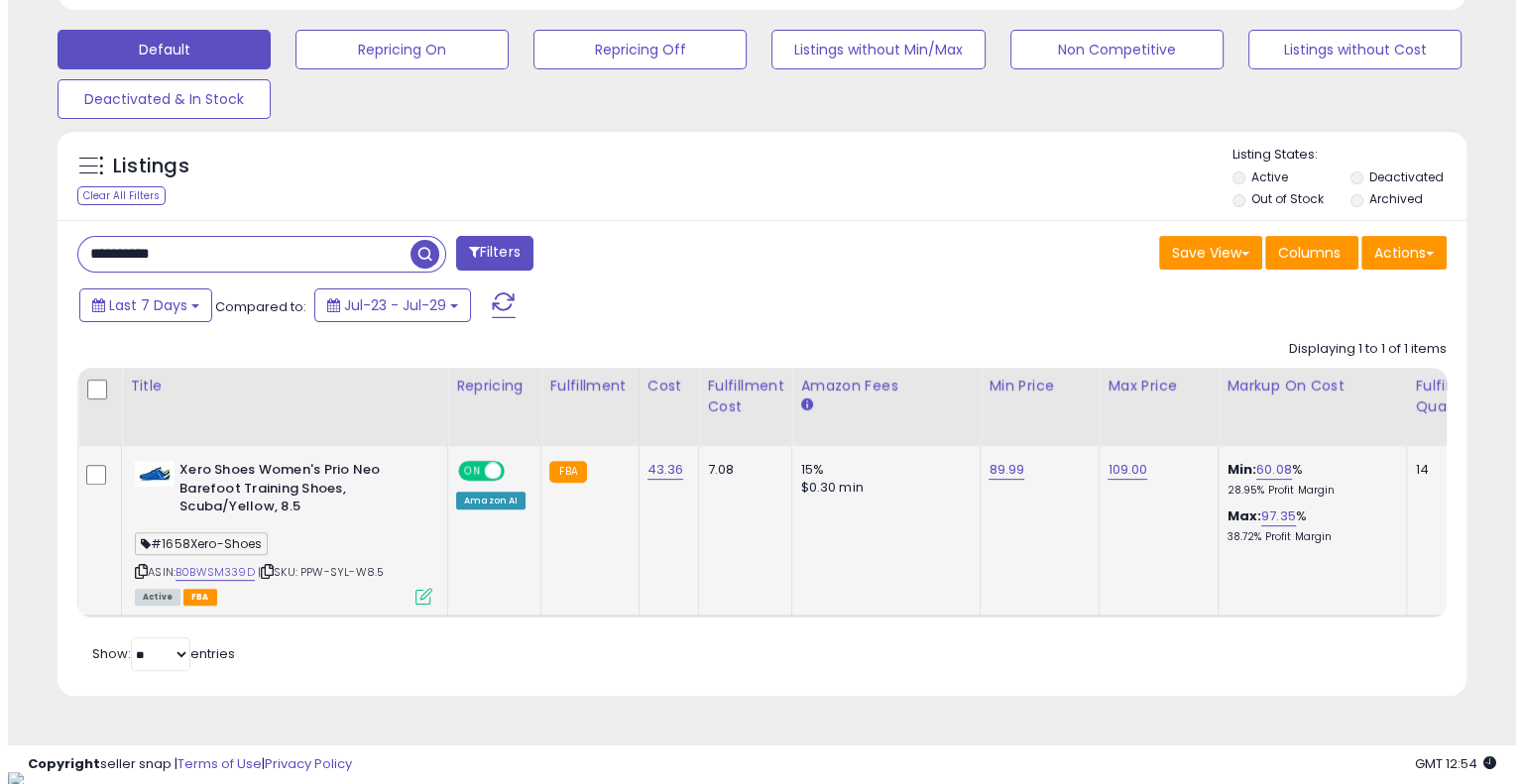 scroll, scrollTop: 424, scrollLeft: 0, axis: vertical 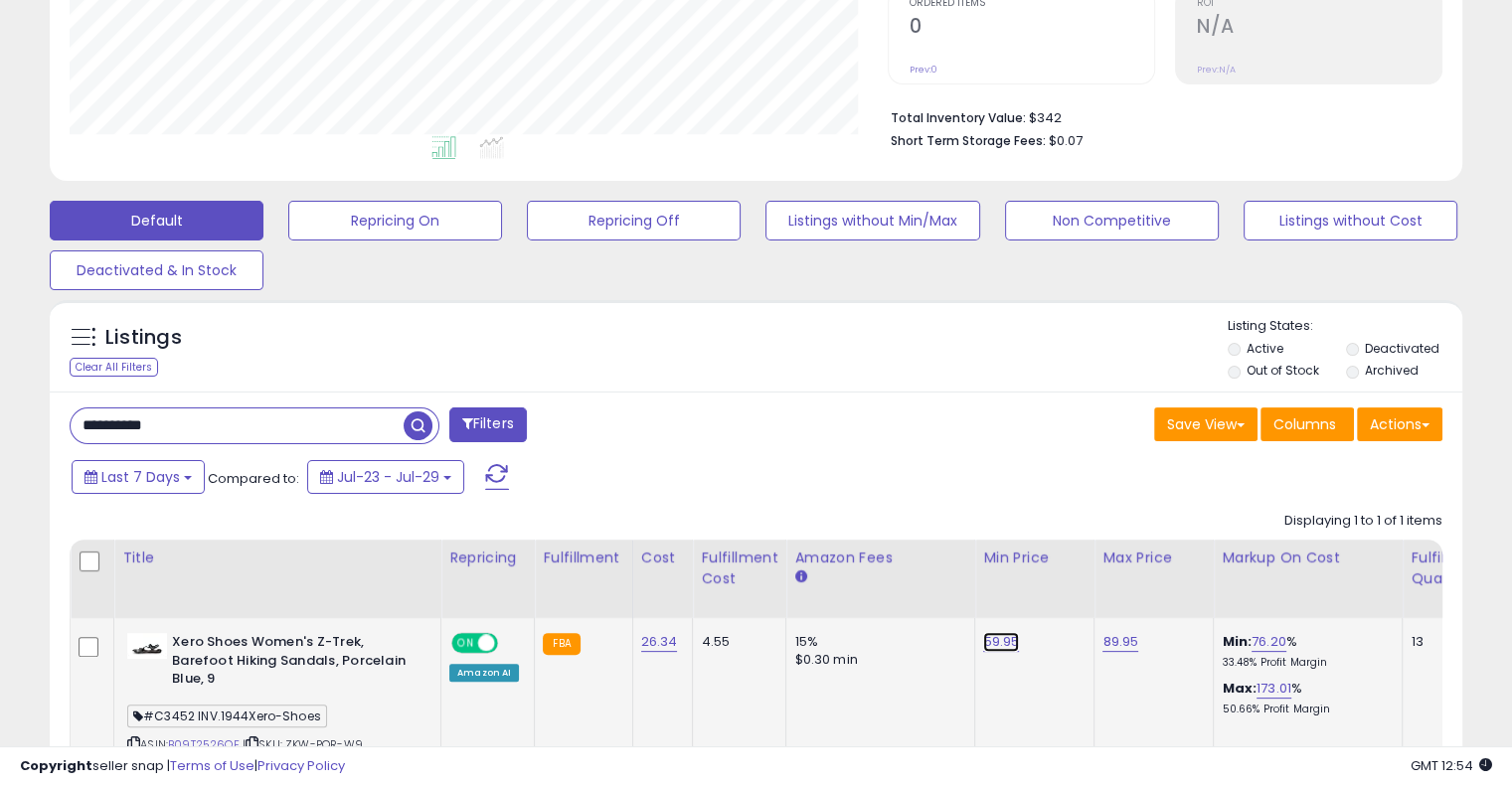 click on "59.95" at bounding box center [1001, 642] 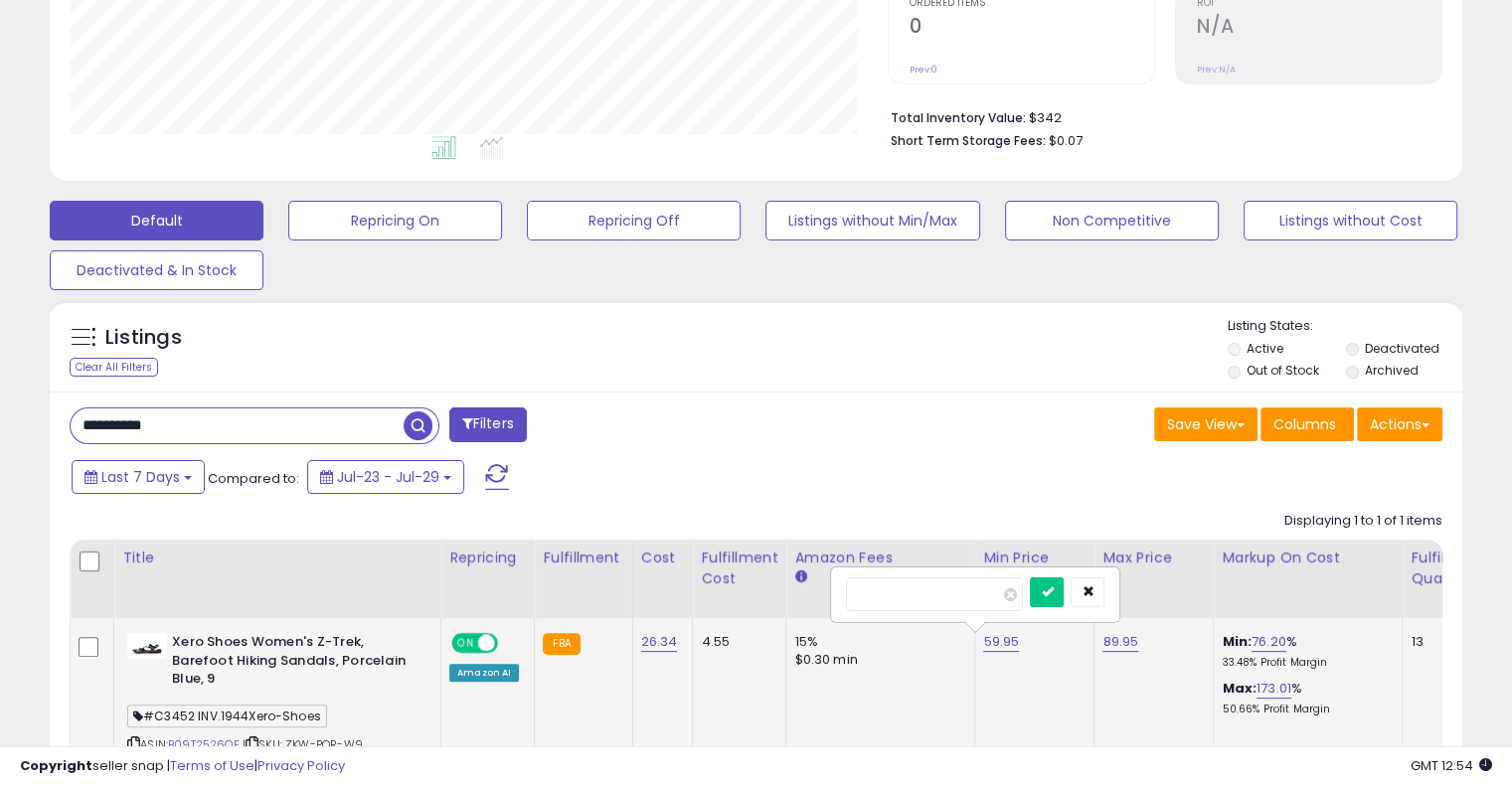 drag, startPoint x: 919, startPoint y: 591, endPoint x: 888, endPoint y: 584, distance: 31.780497 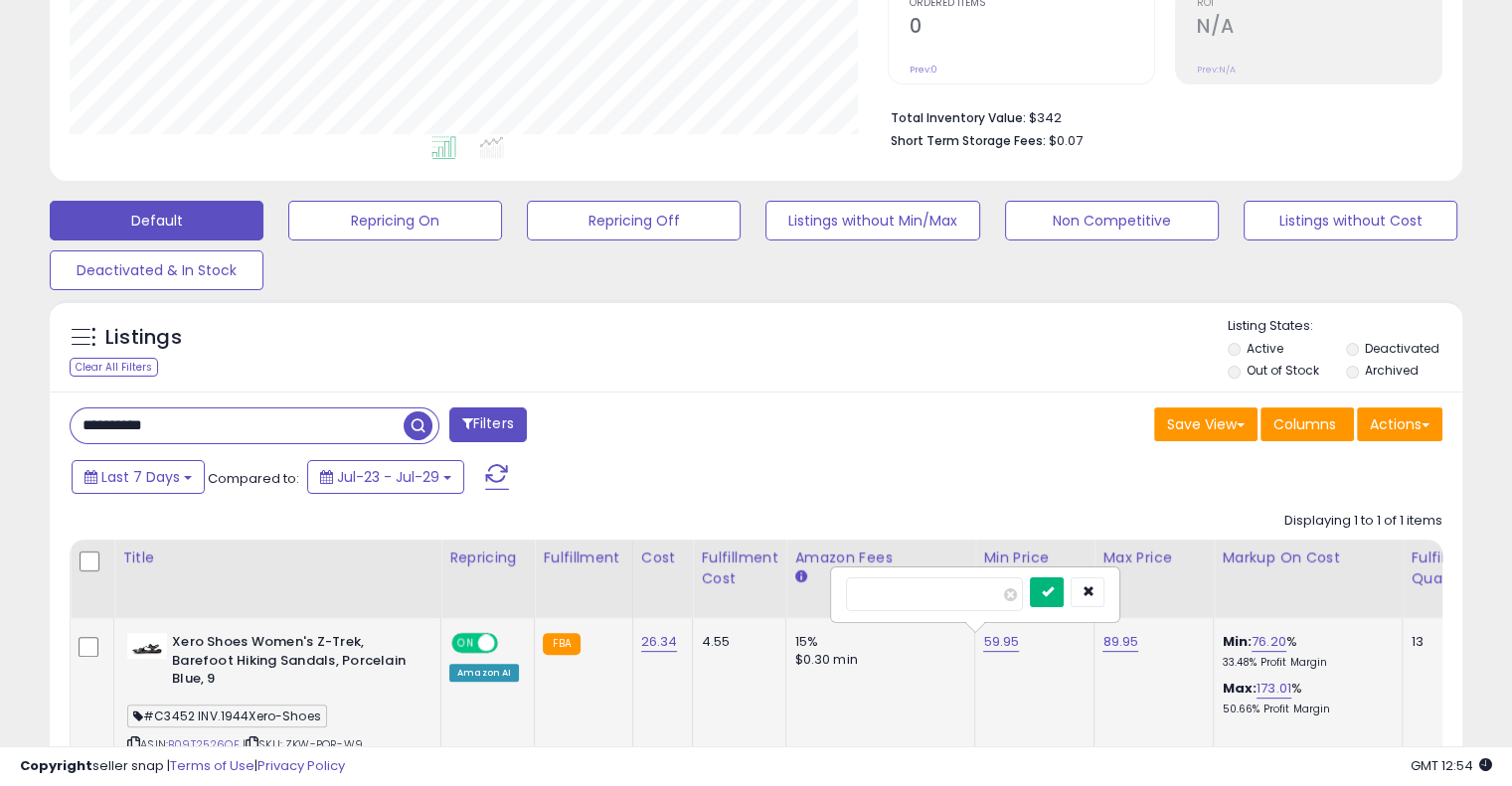 type on "****" 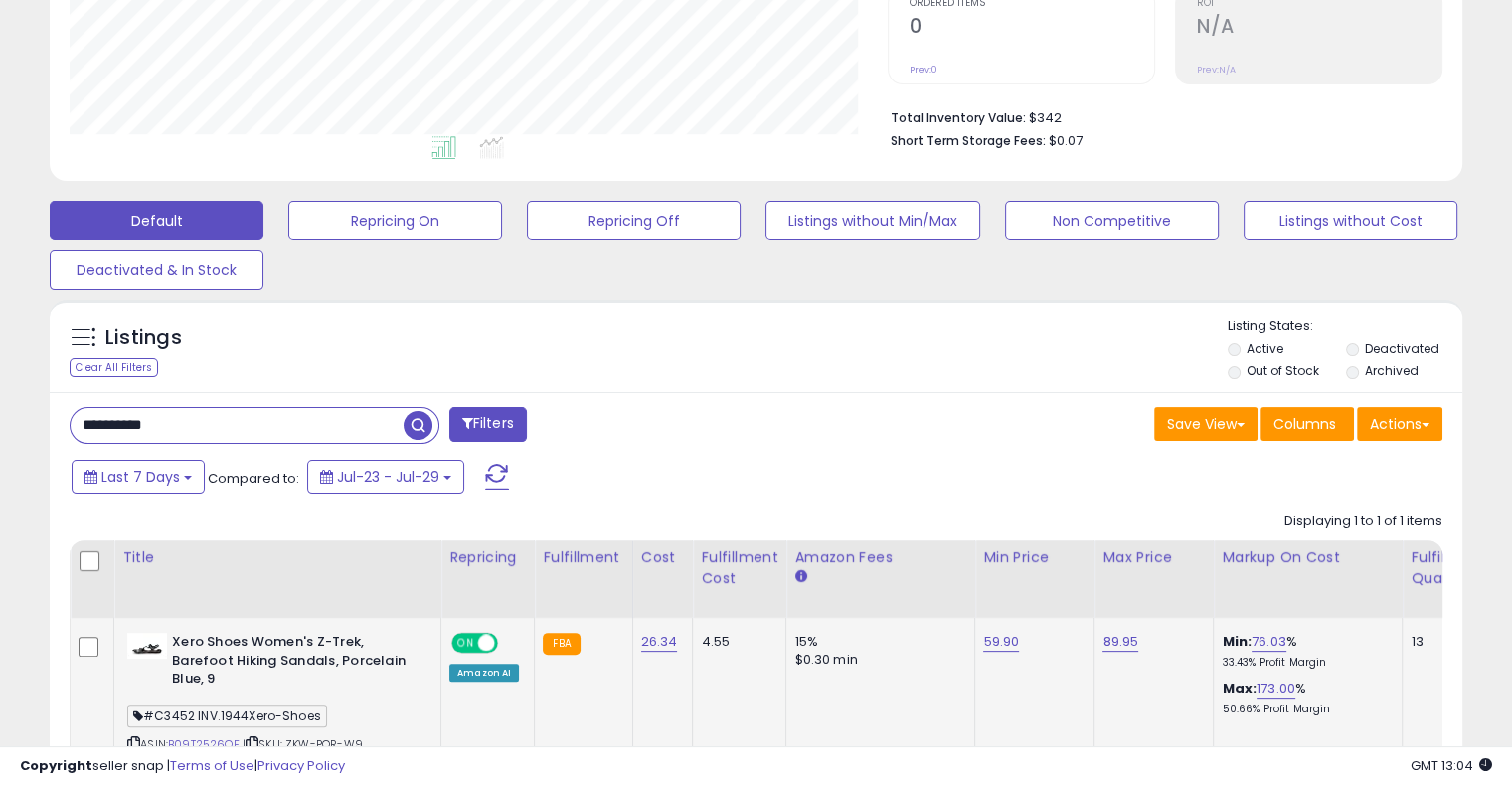 click on "**********" at bounding box center (237, 425) 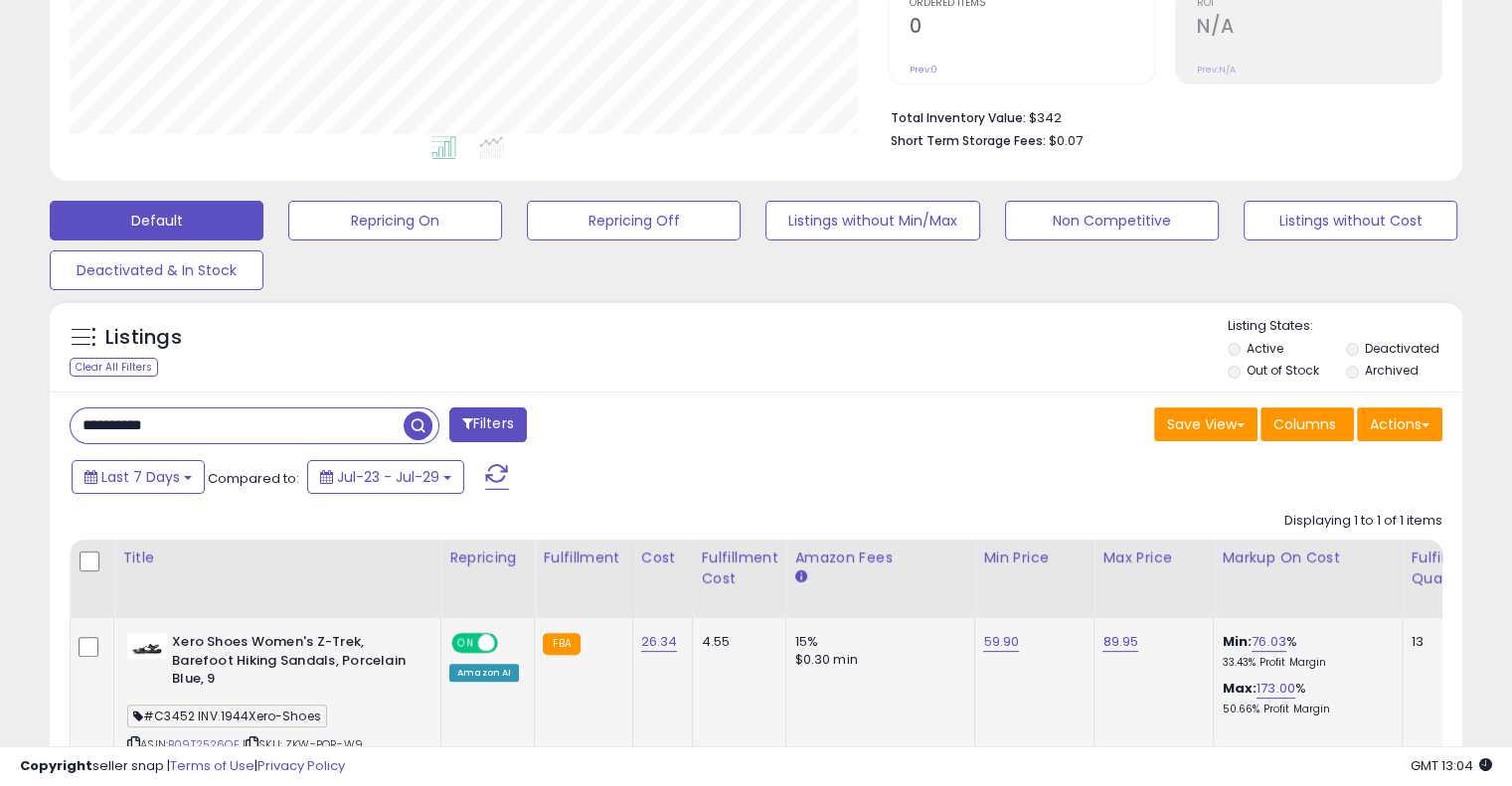 paste 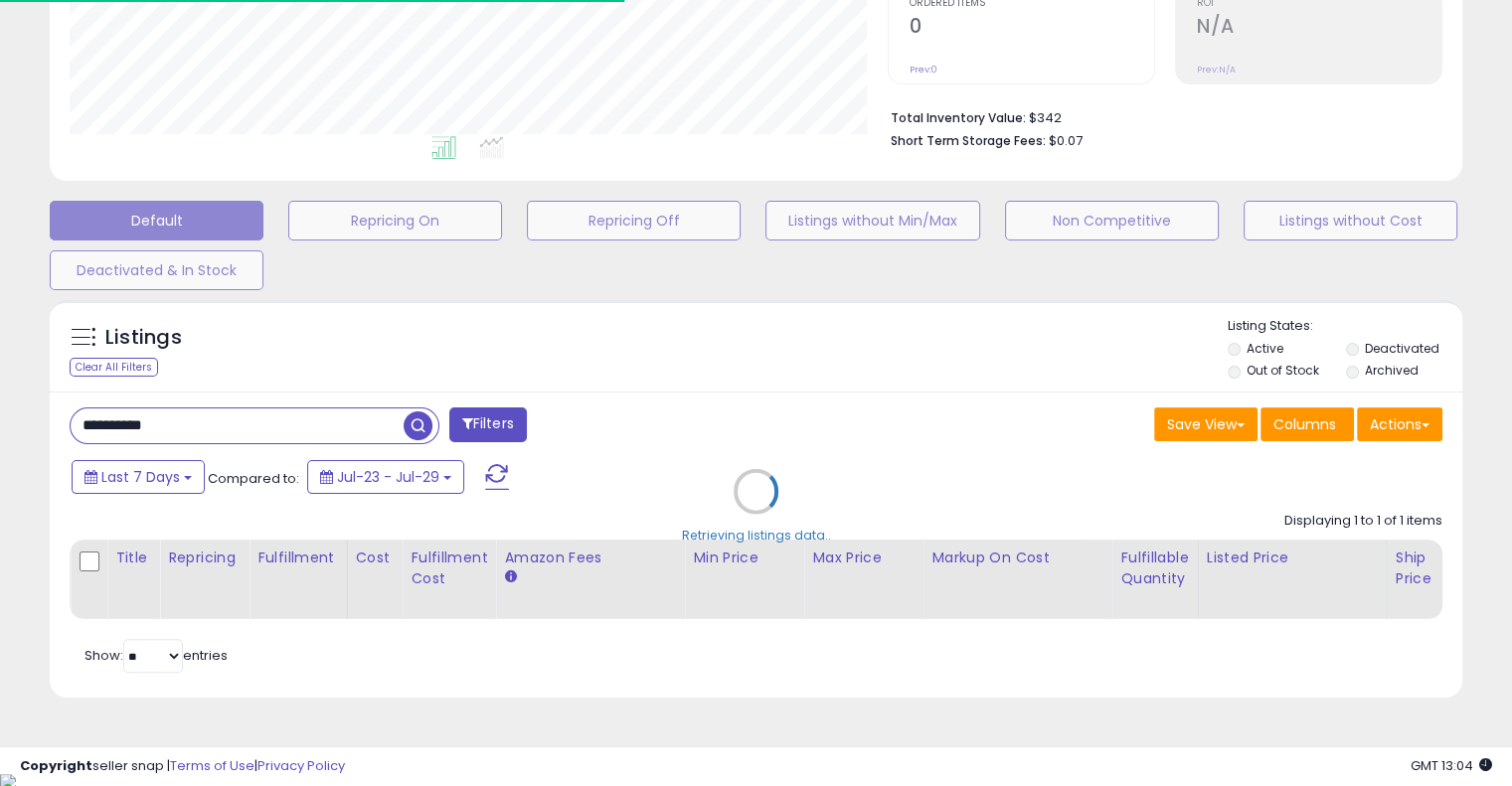 scroll, scrollTop: 406, scrollLeft: 817, axis: both 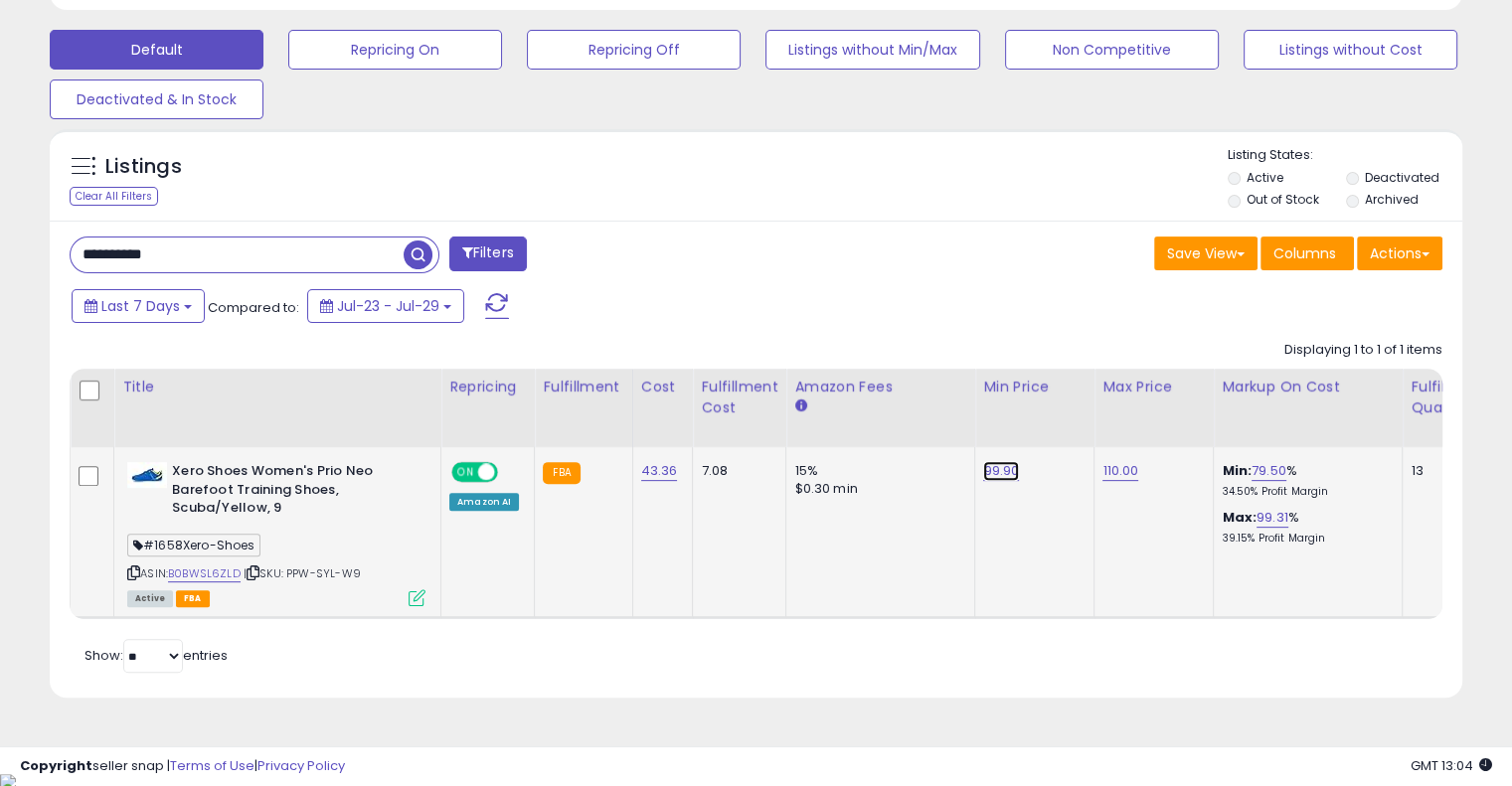 click on "99.90" at bounding box center (1001, 471) 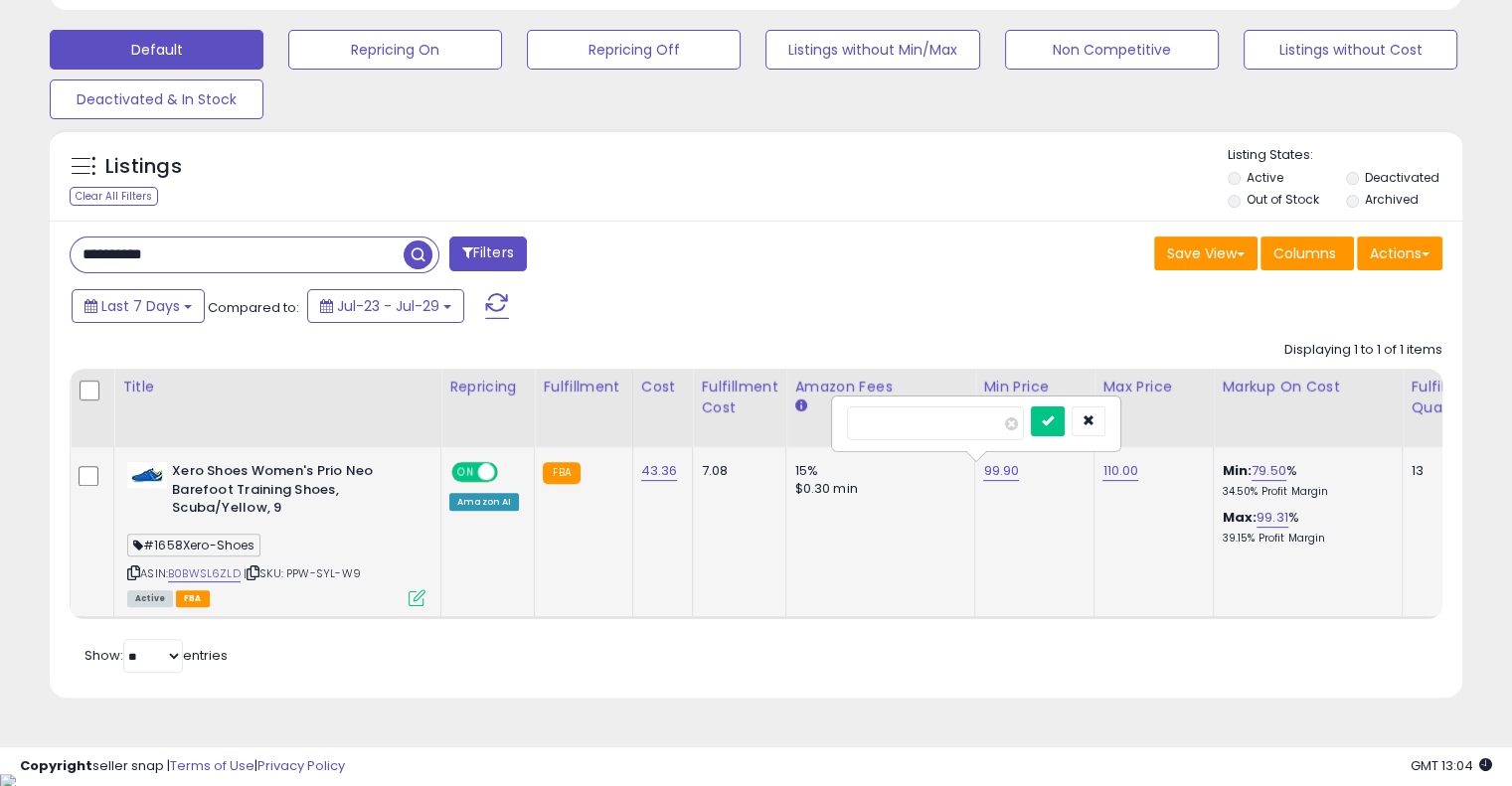 drag, startPoint x: 940, startPoint y: 417, endPoint x: 843, endPoint y: 409, distance: 97.32934 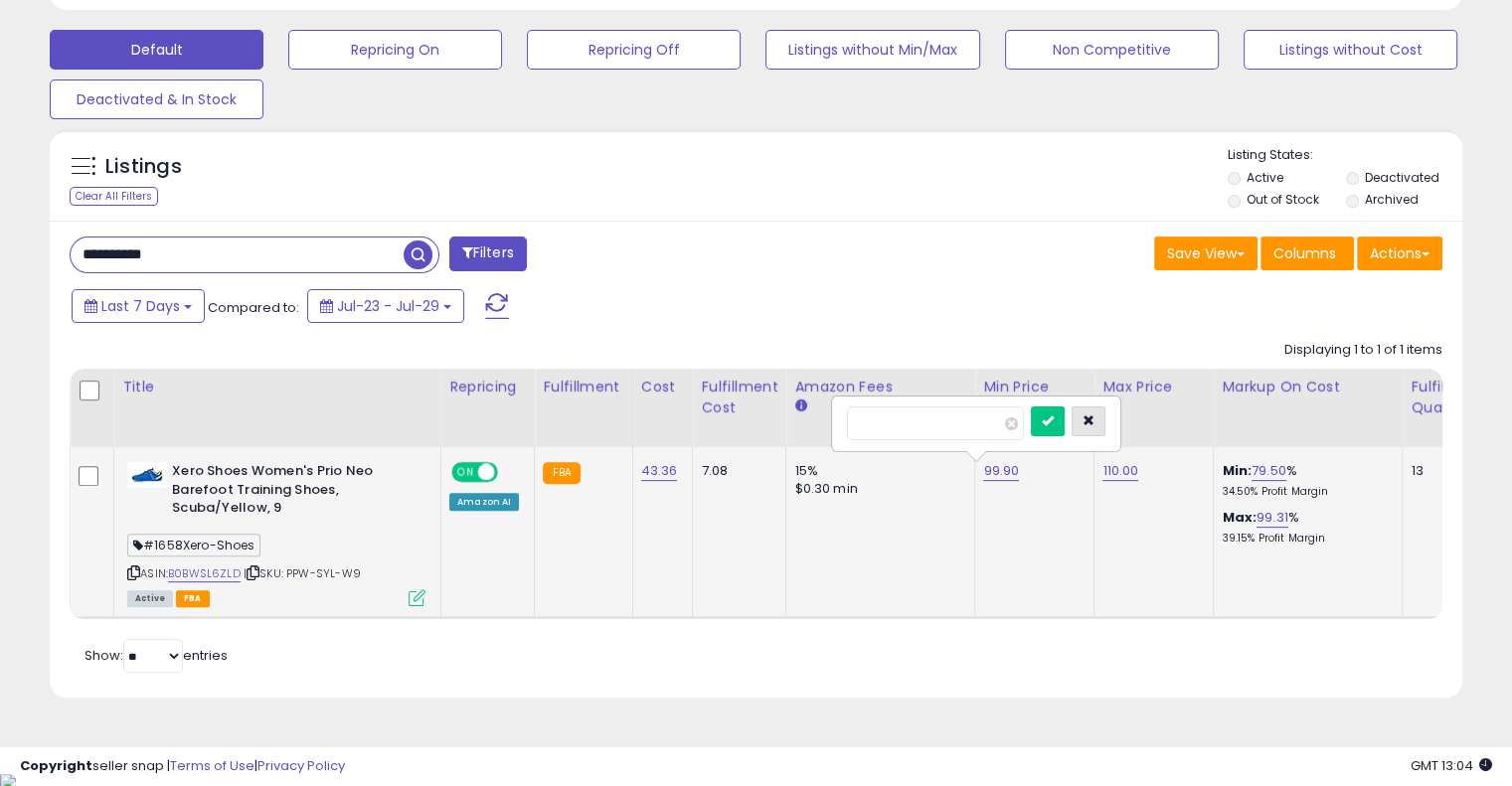 type on "**" 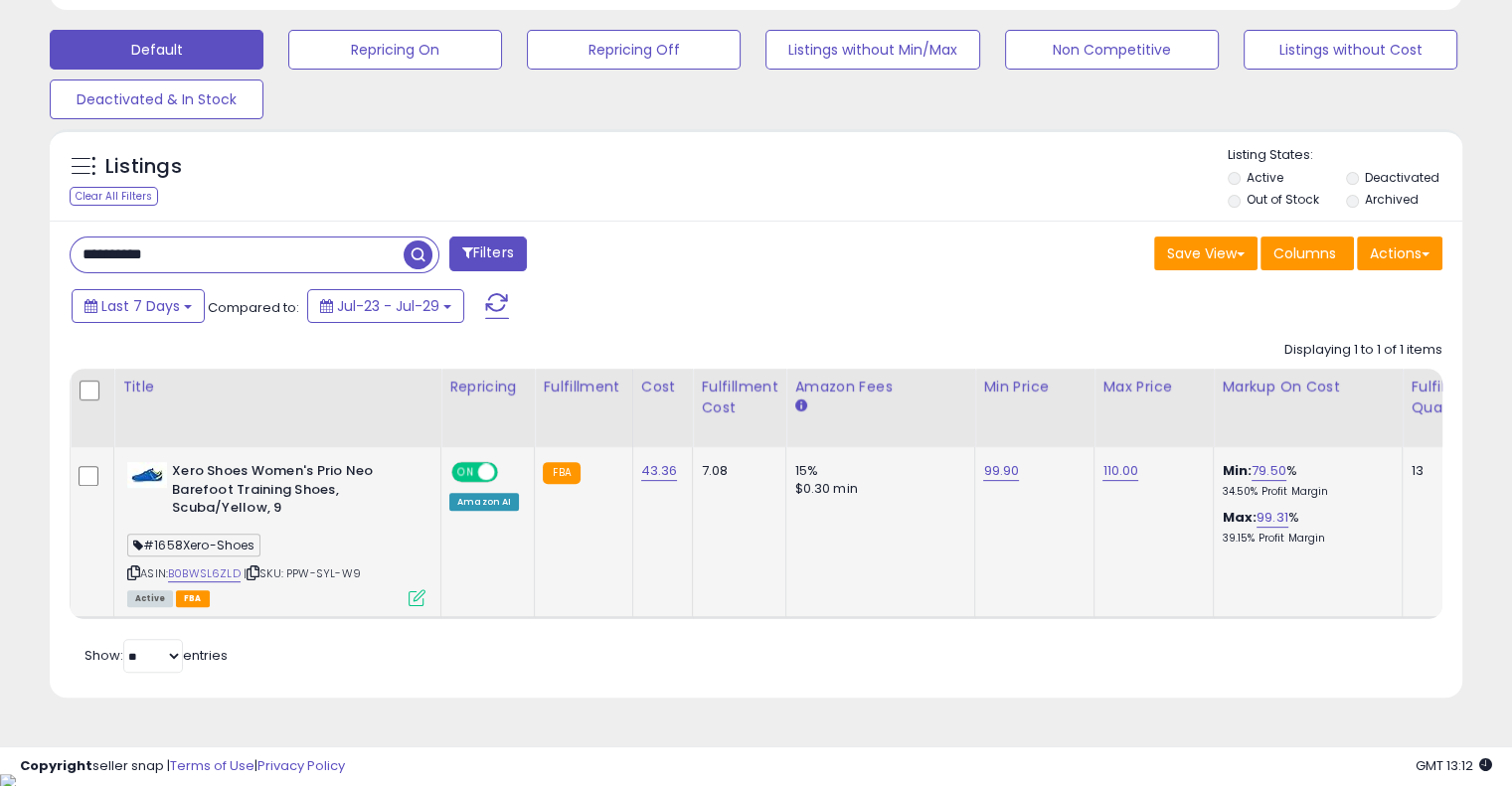 click on "**********" at bounding box center (237, 254) 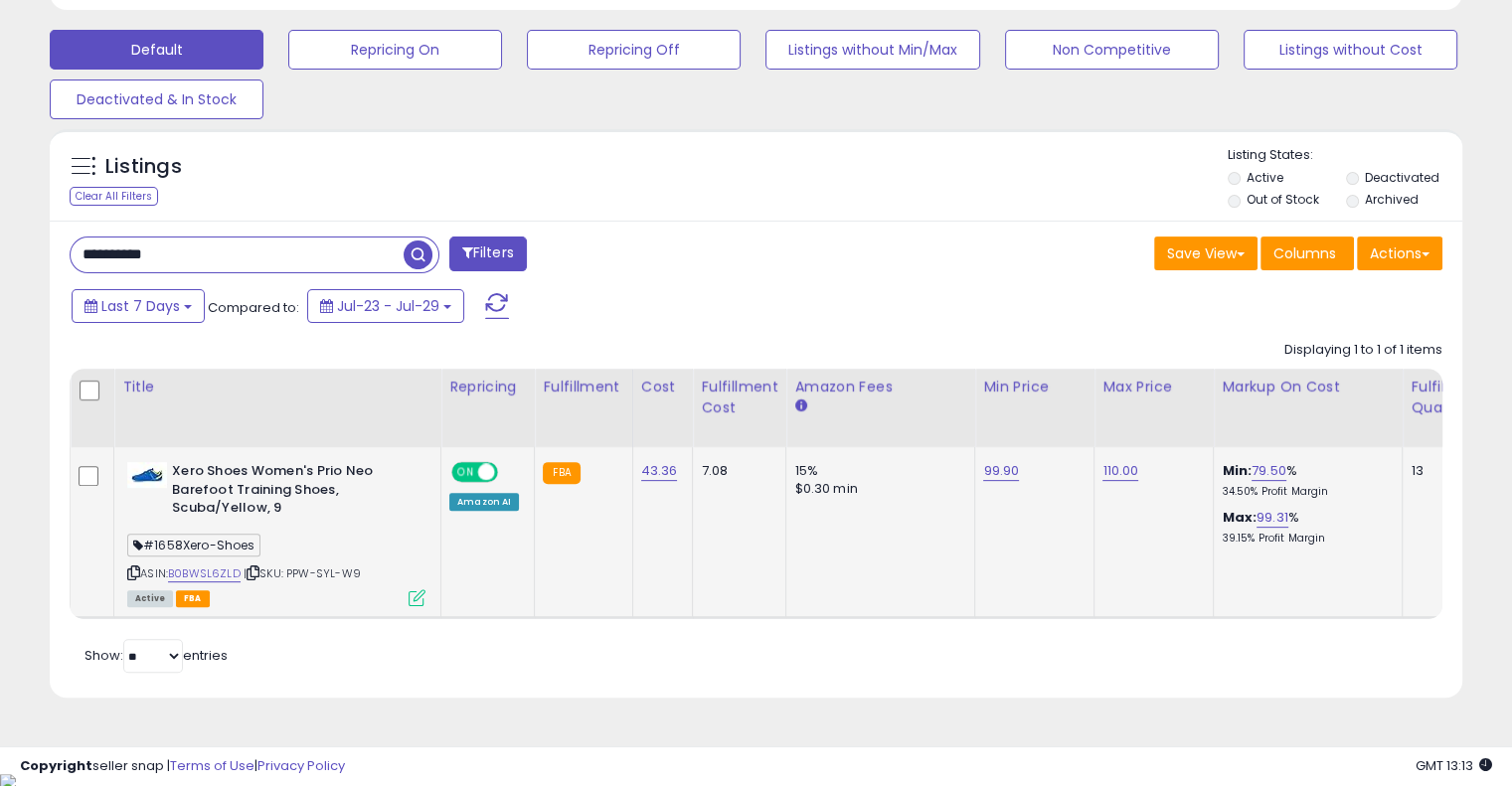 click on "**********" at bounding box center (237, 254) 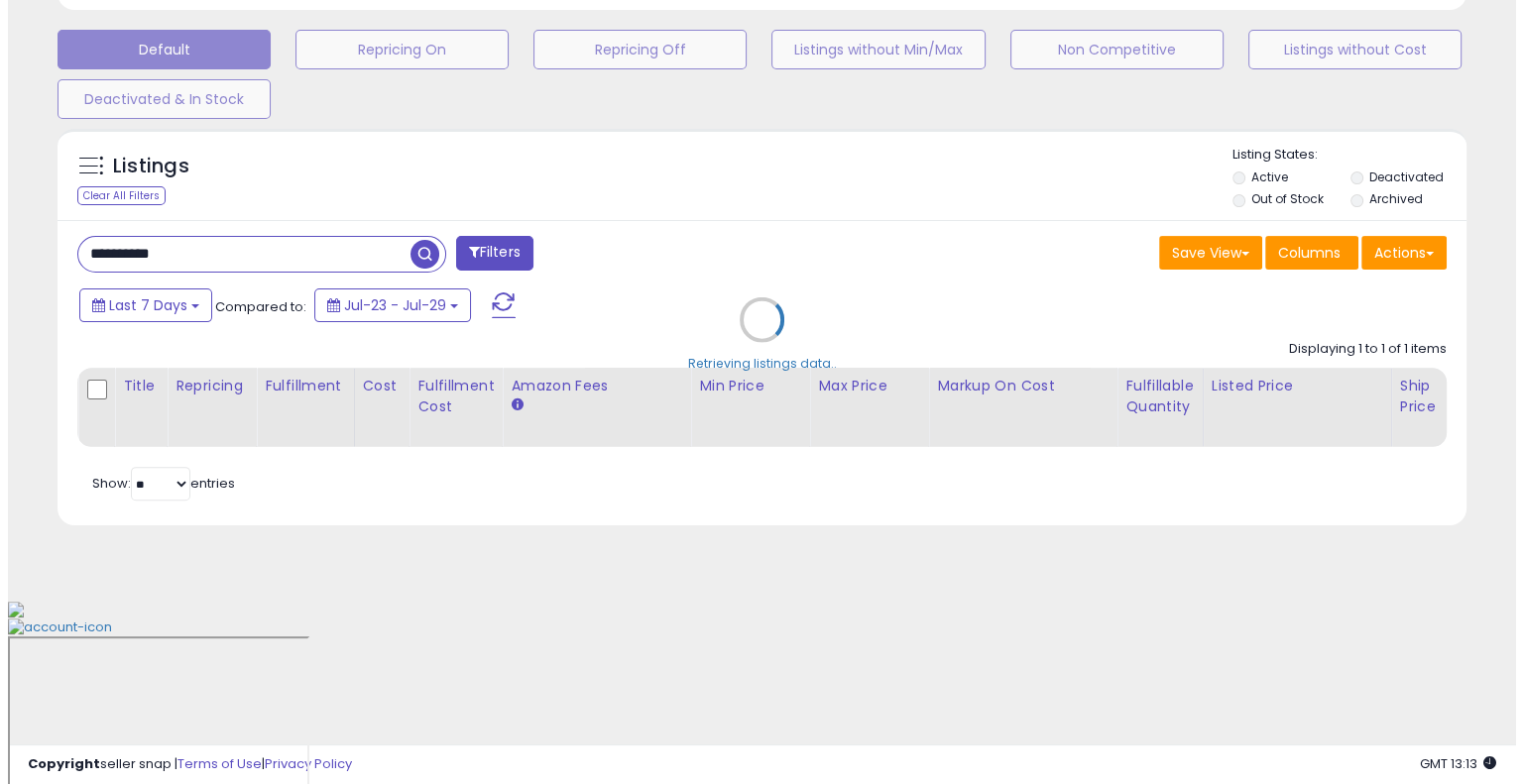 scroll, scrollTop: 424, scrollLeft: 0, axis: vertical 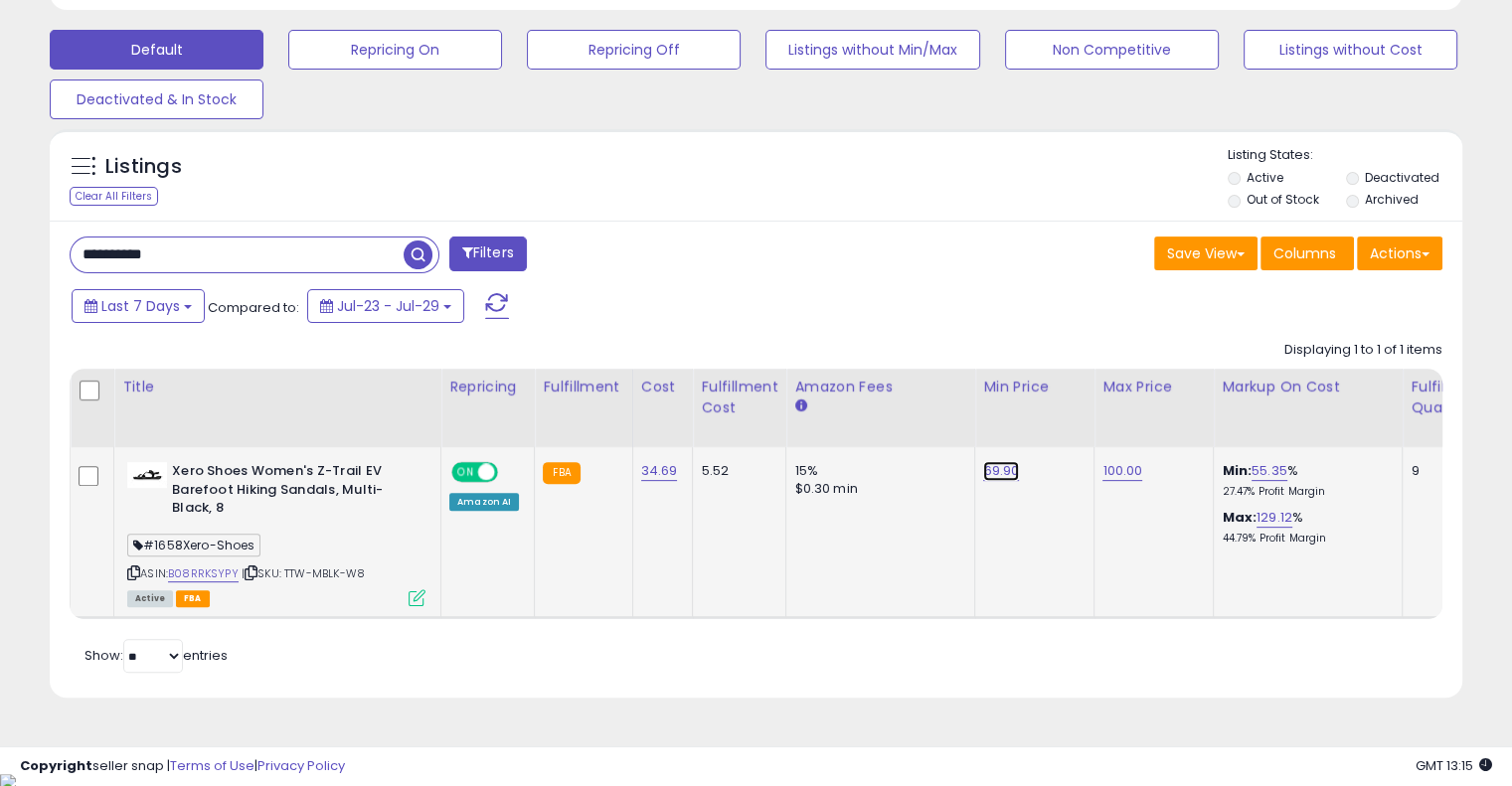click on "69.90" at bounding box center [1001, 471] 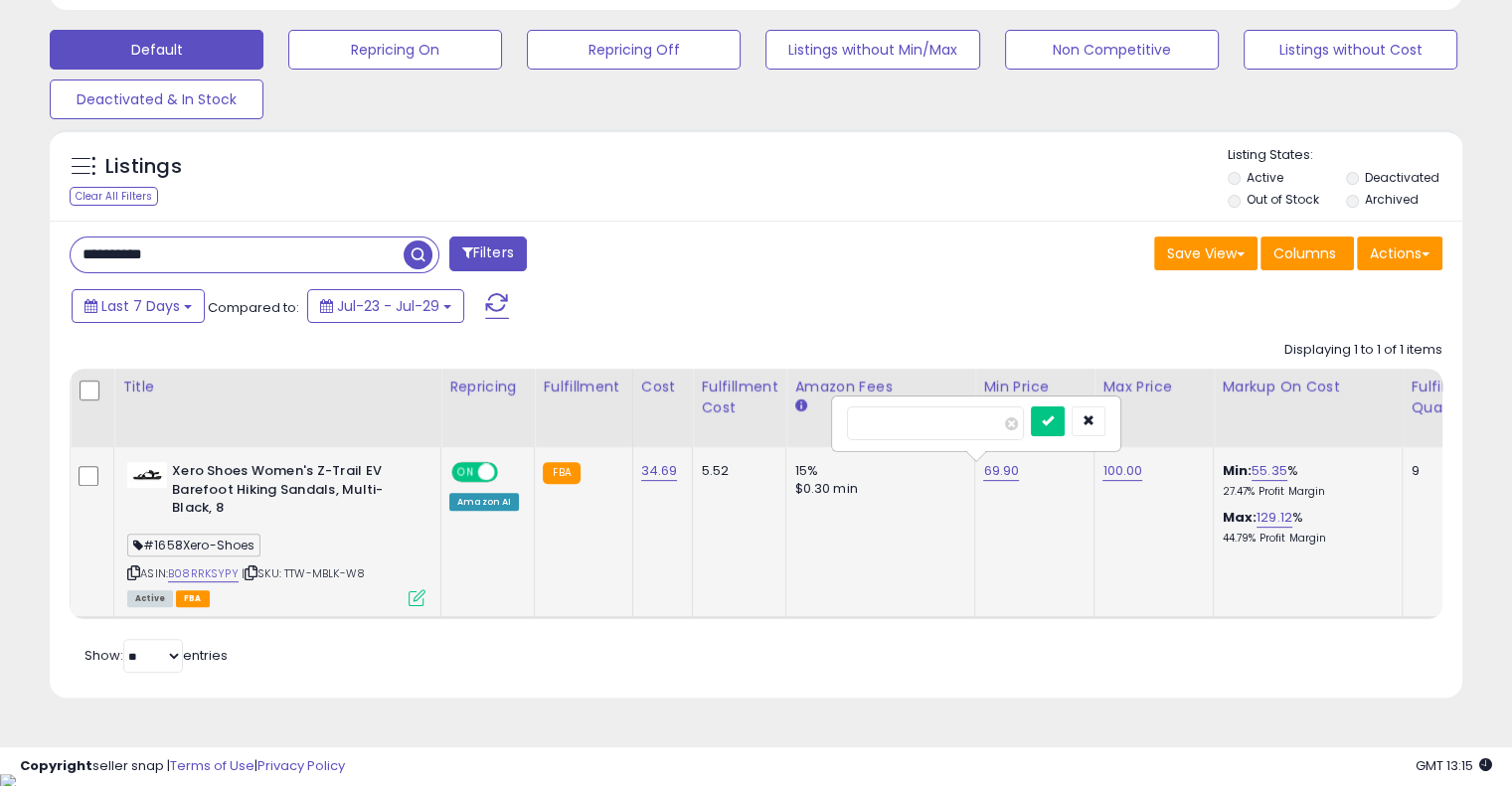 drag, startPoint x: 946, startPoint y: 426, endPoint x: 865, endPoint y: 424, distance: 81.02469 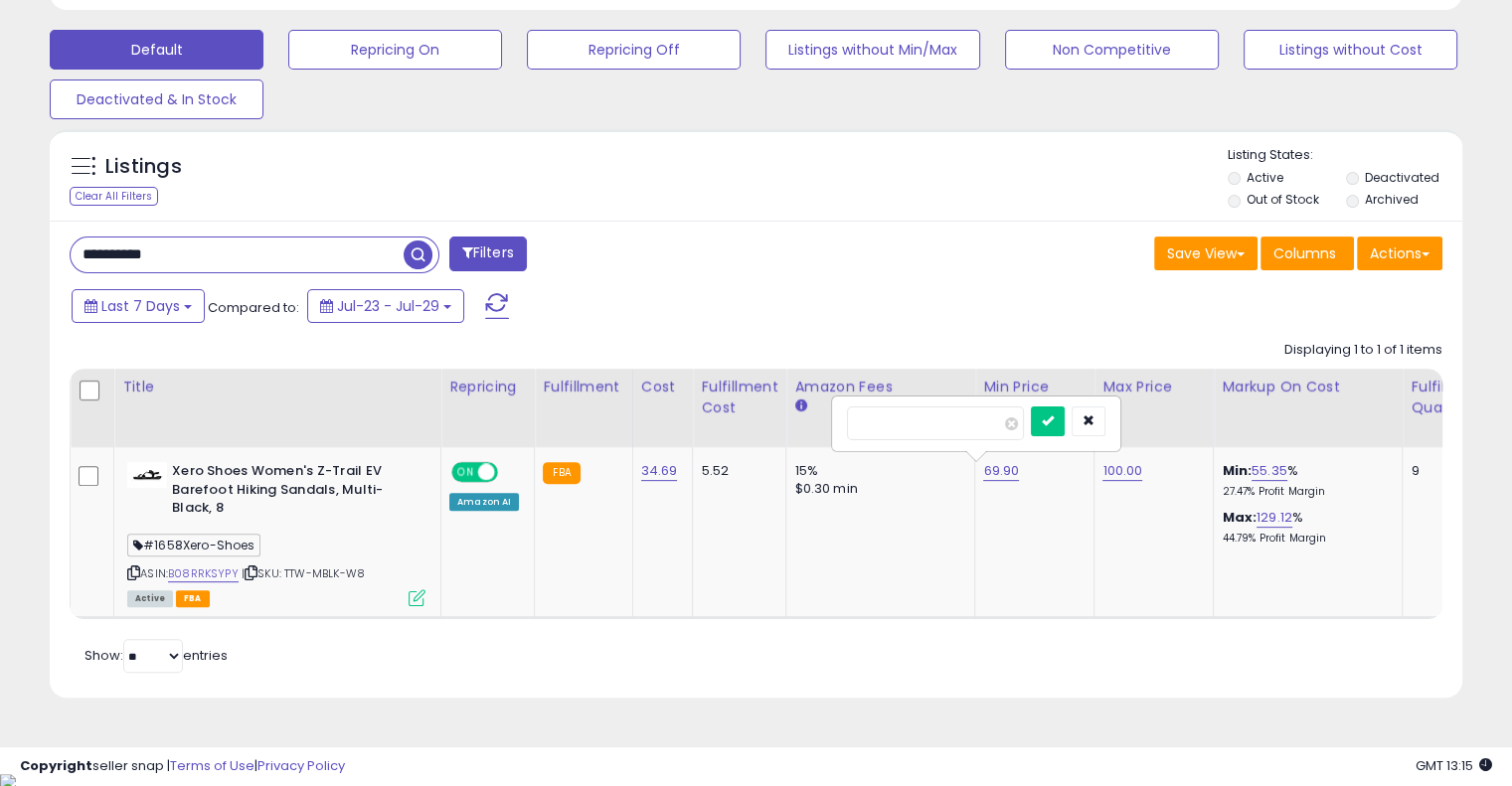 type on "*****" 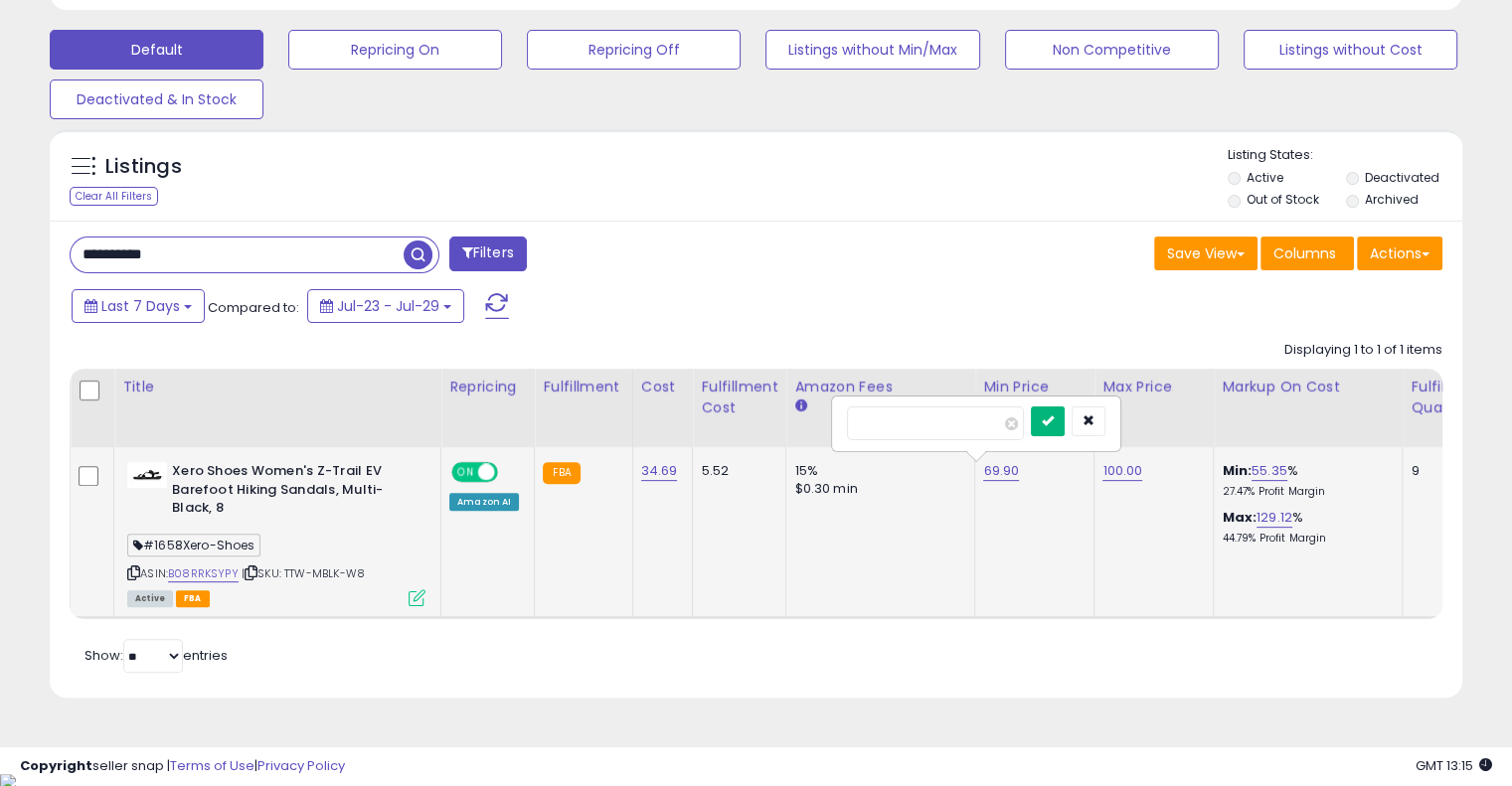 click at bounding box center [1048, 420] 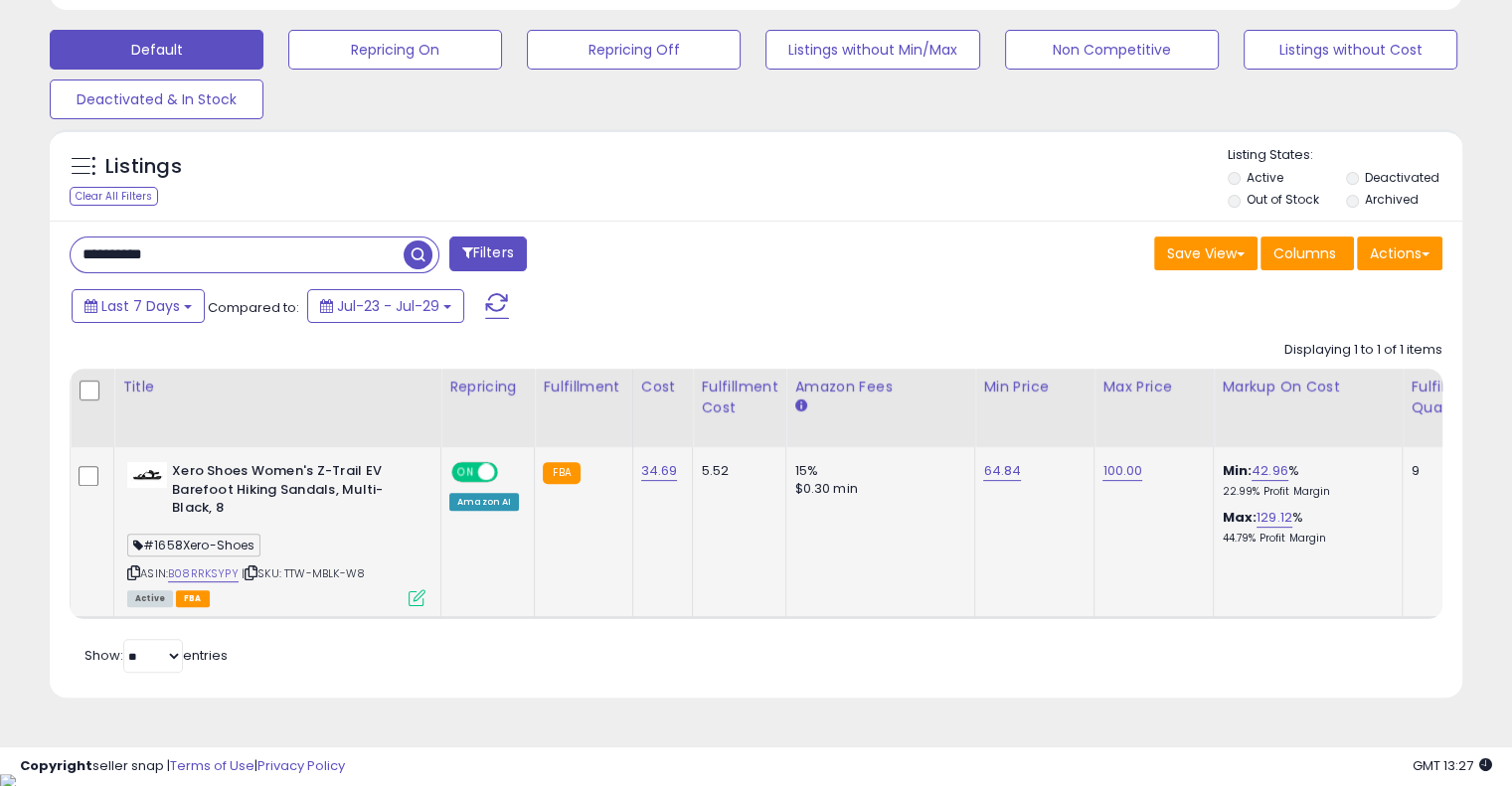 click on "**********" at bounding box center (237, 254) 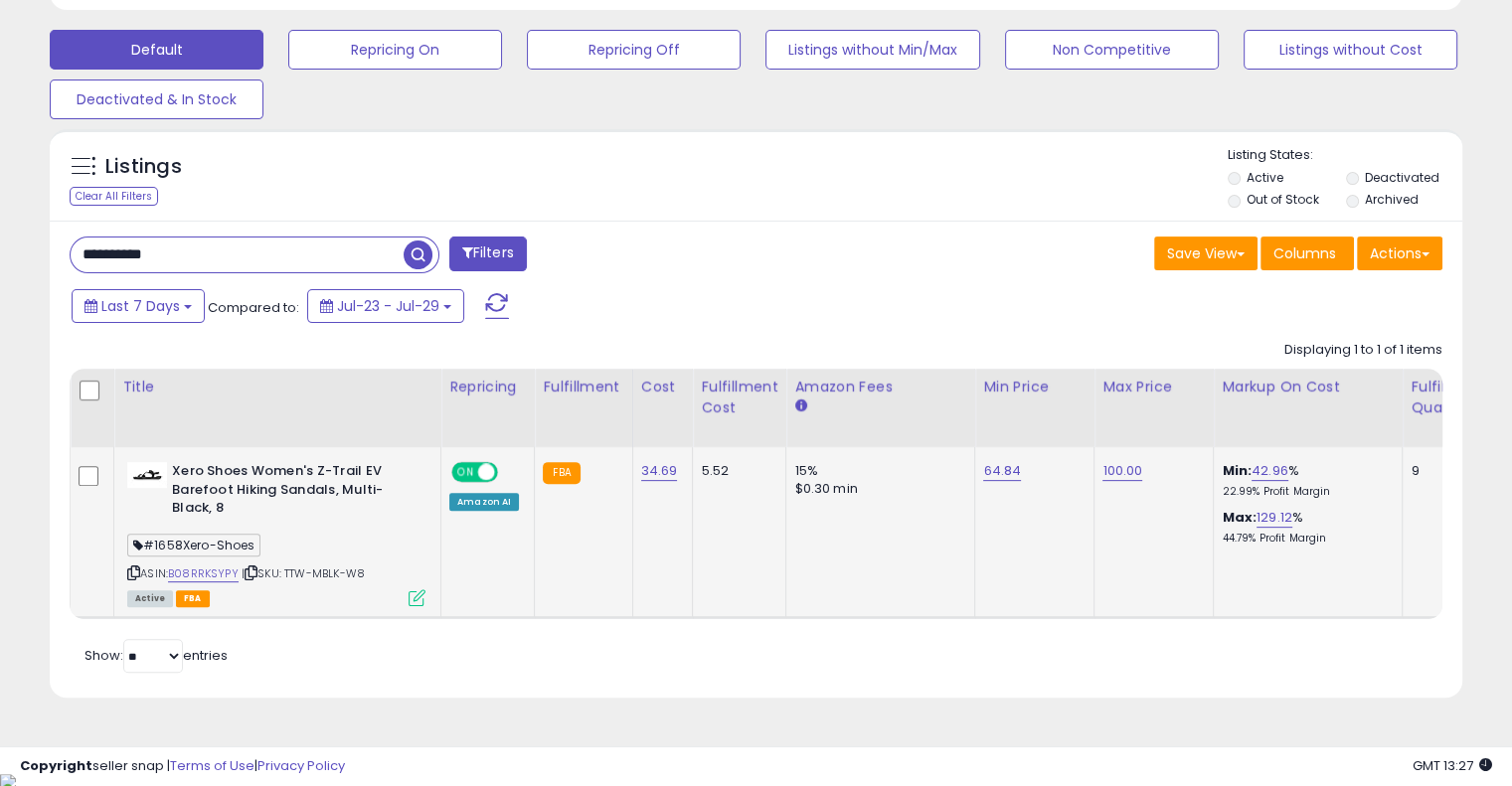 click on "**********" at bounding box center (237, 254) 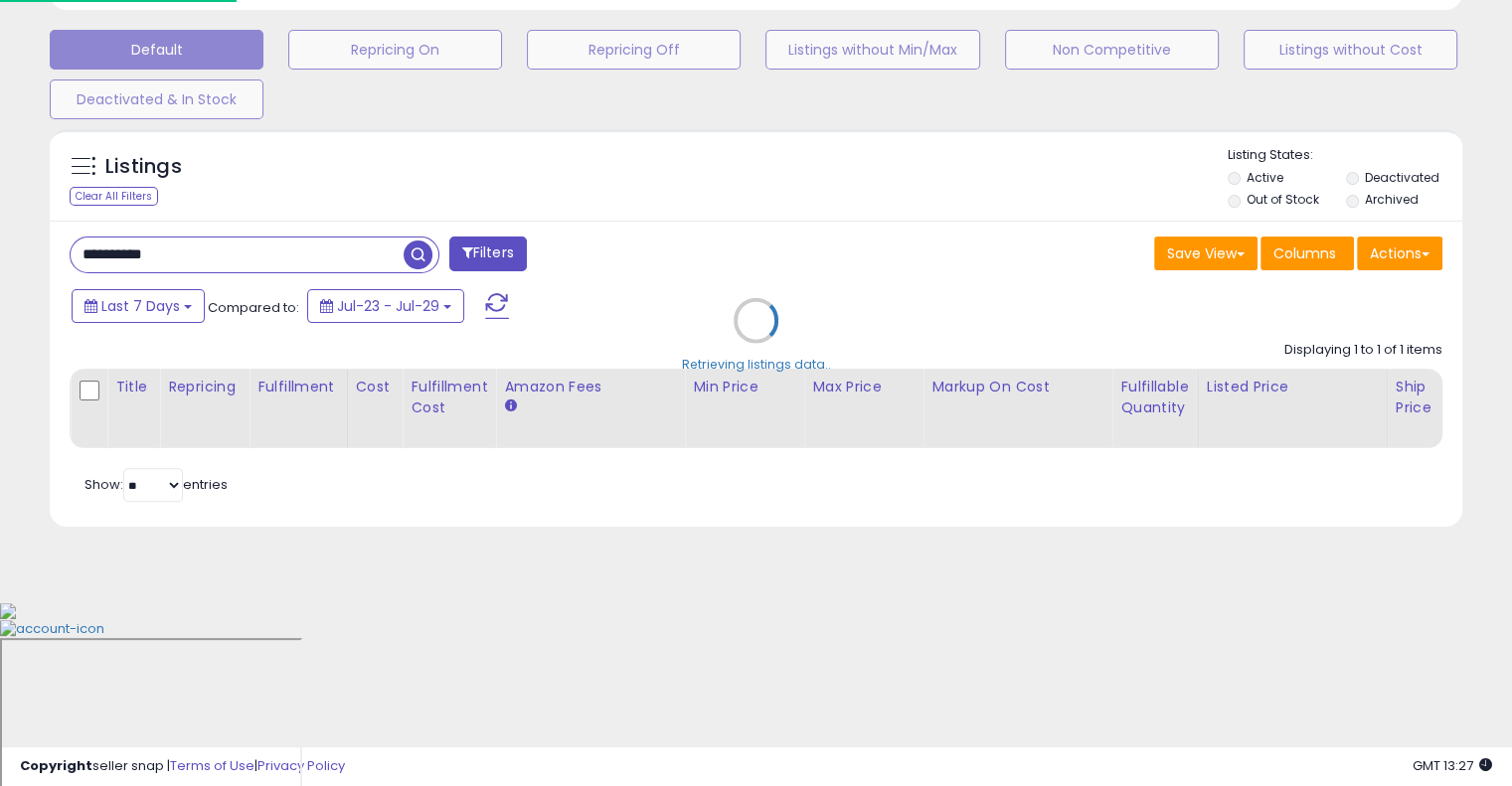 scroll, scrollTop: 993270, scrollLeft: 993256, axis: both 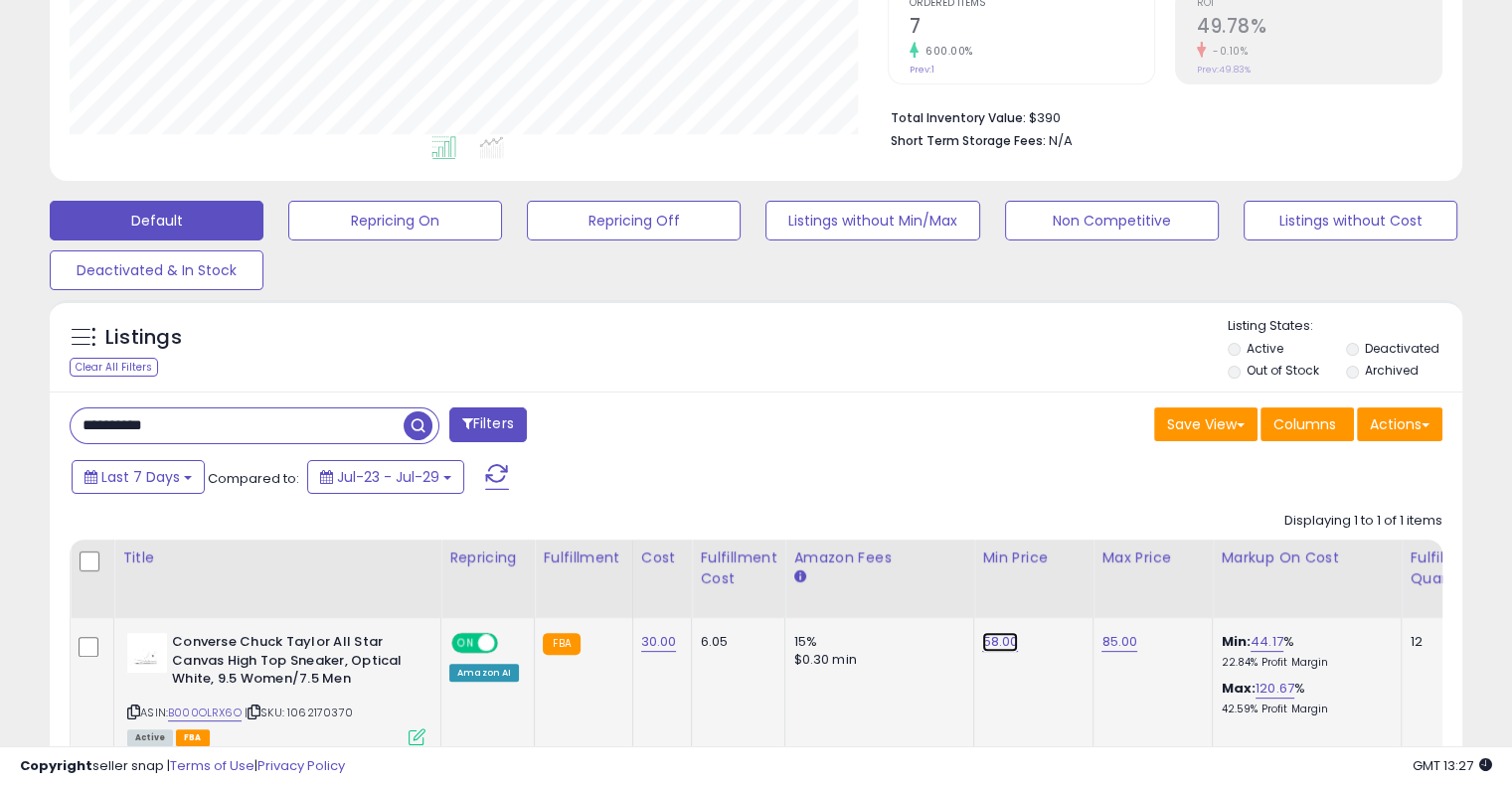 click on "58.00" at bounding box center [1000, 642] 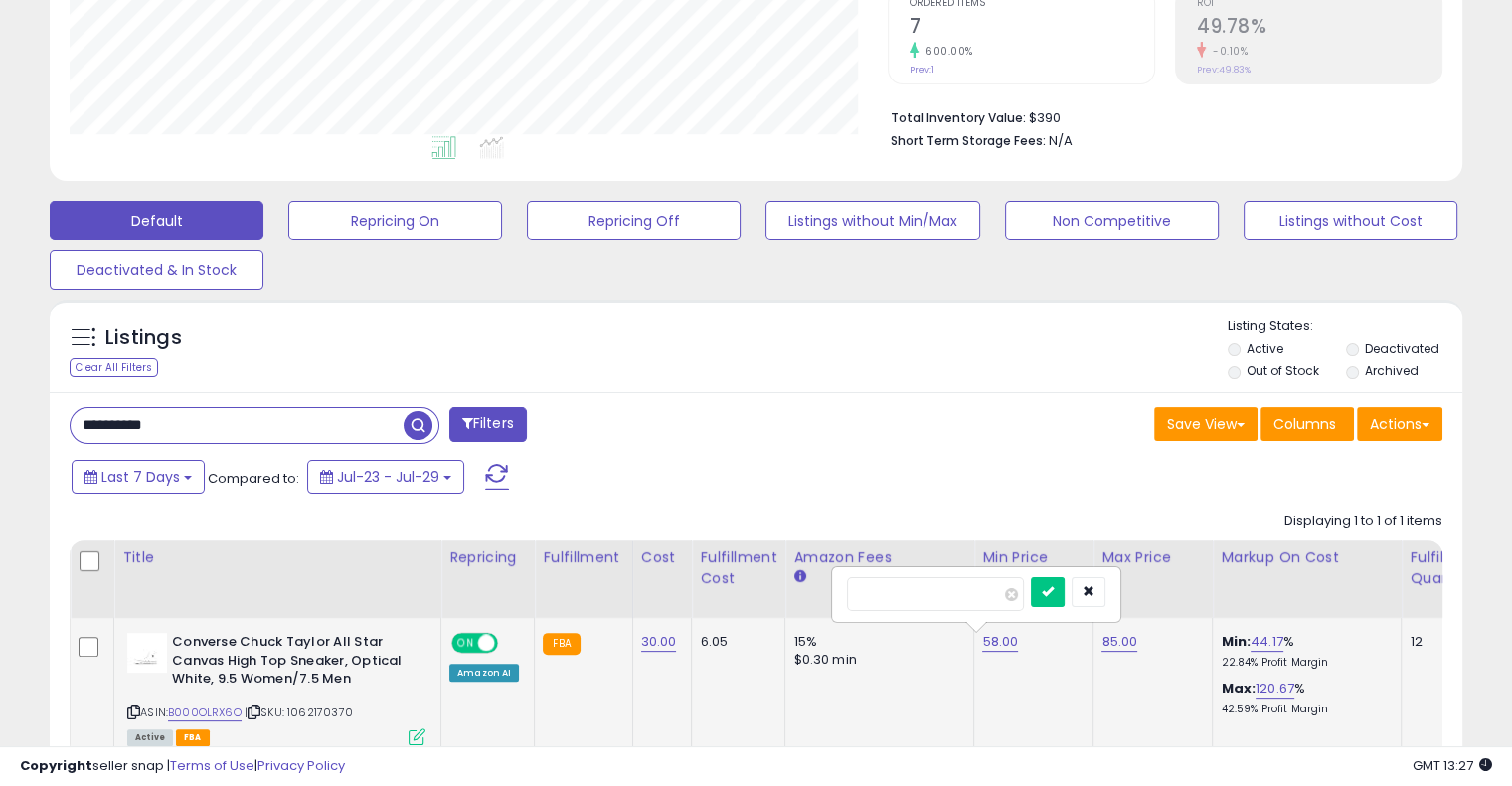 drag, startPoint x: 909, startPoint y: 593, endPoint x: 867, endPoint y: 585, distance: 42.755117 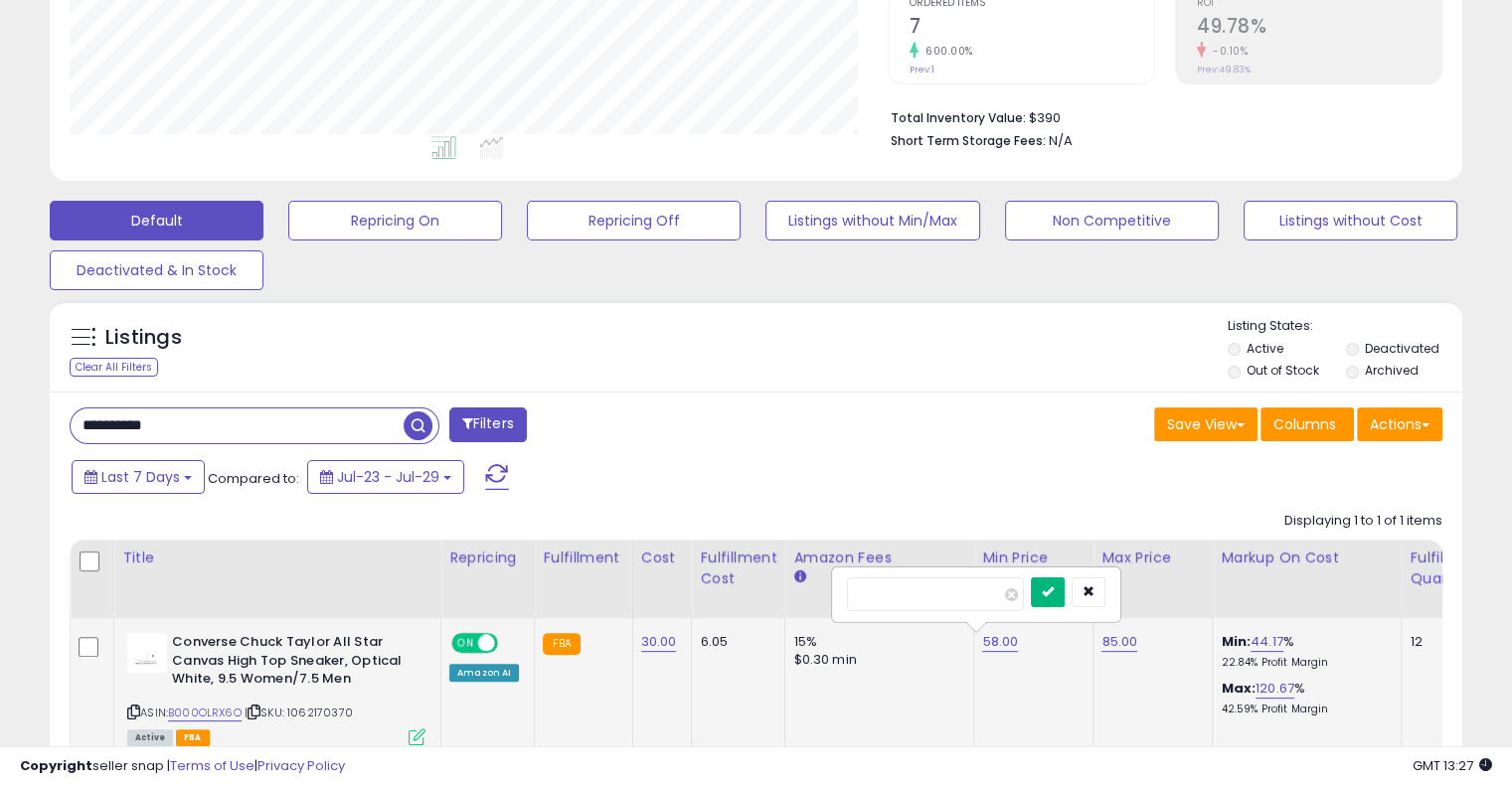 type on "*****" 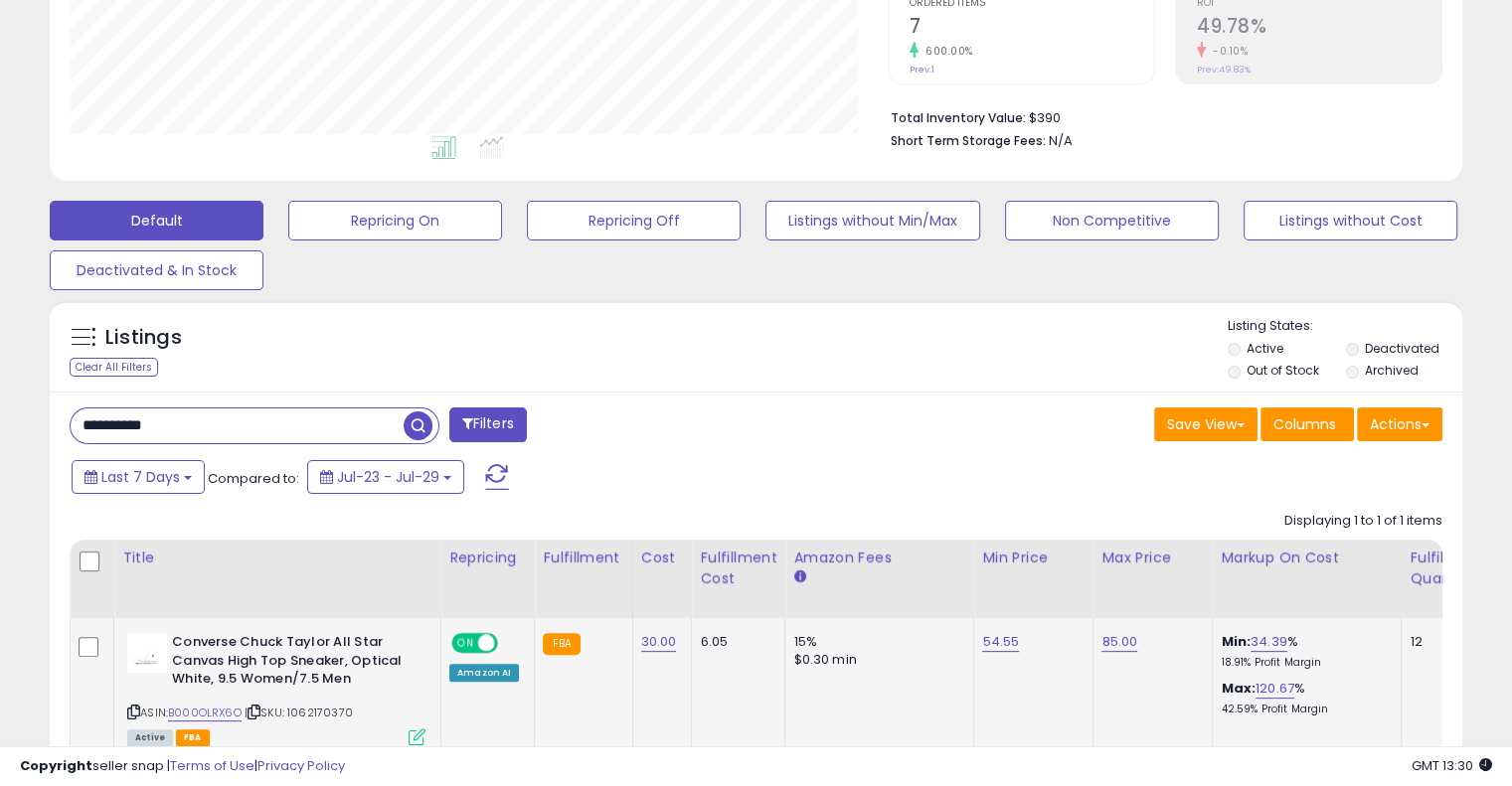 click on "**********" at bounding box center (237, 425) 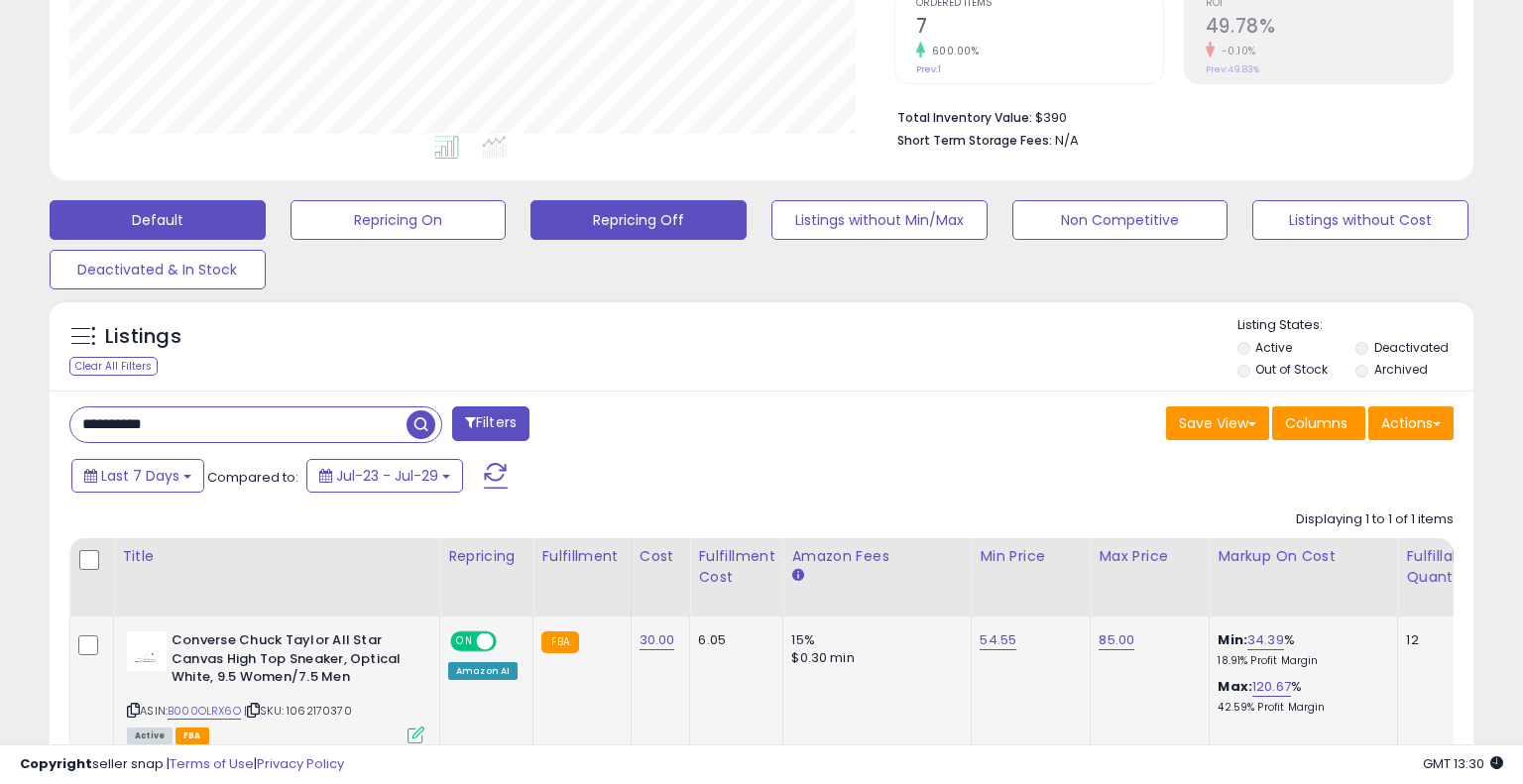 scroll, scrollTop: 990743, scrollLeft: 990712, axis: both 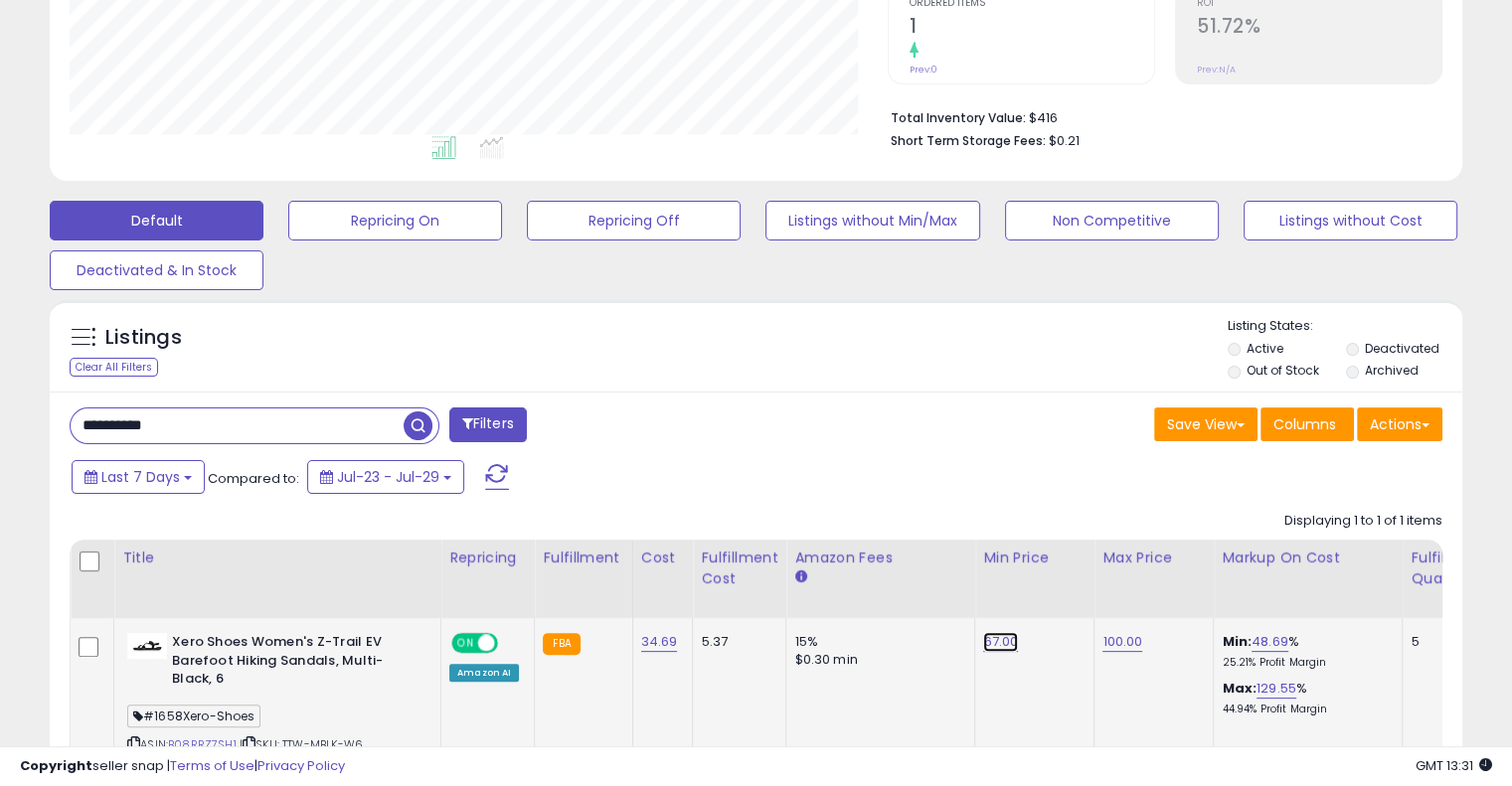 click on "67.00" at bounding box center [1000, 642] 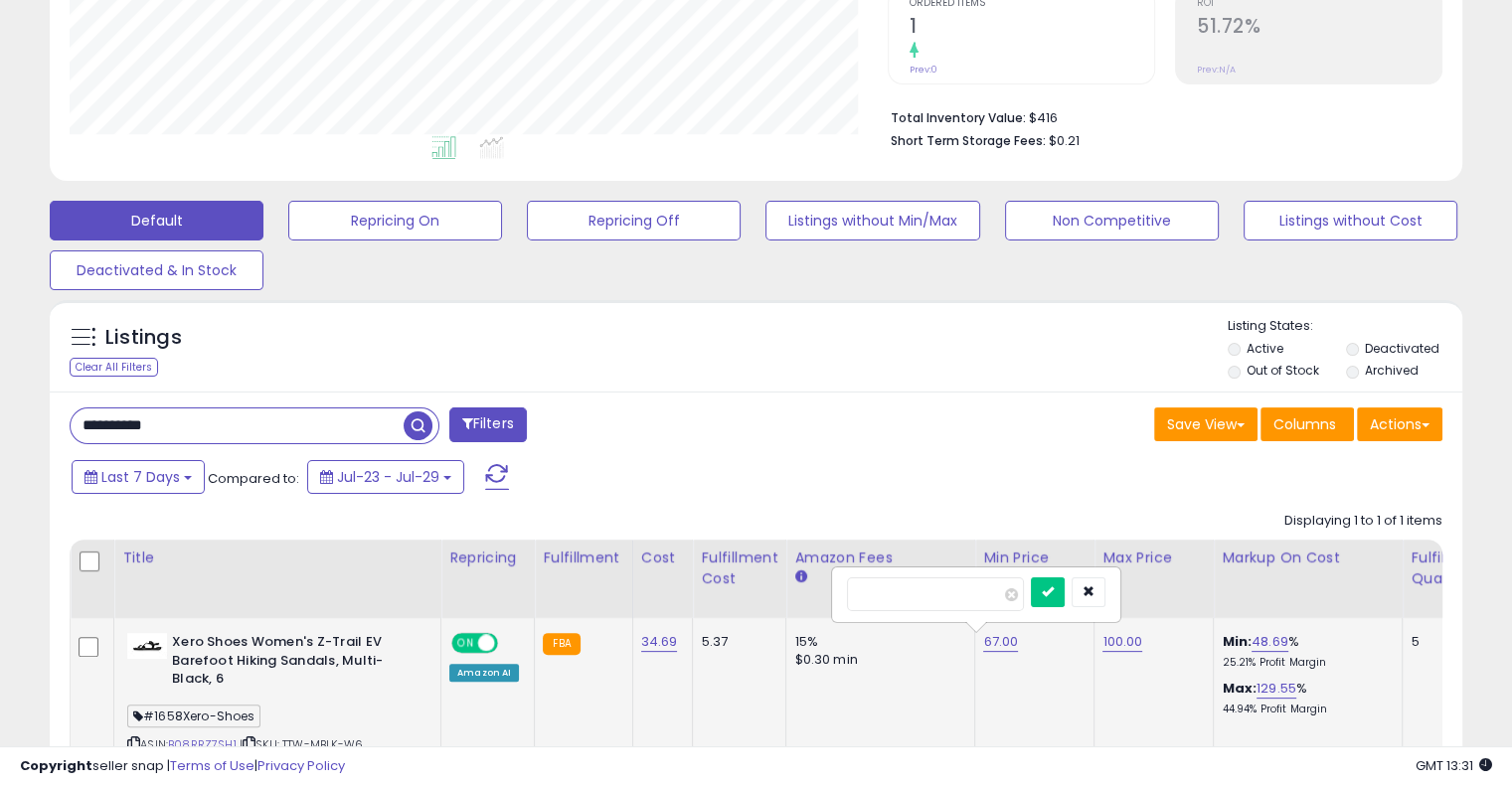 drag, startPoint x: 954, startPoint y: 599, endPoint x: 868, endPoint y: 586, distance: 86.977008 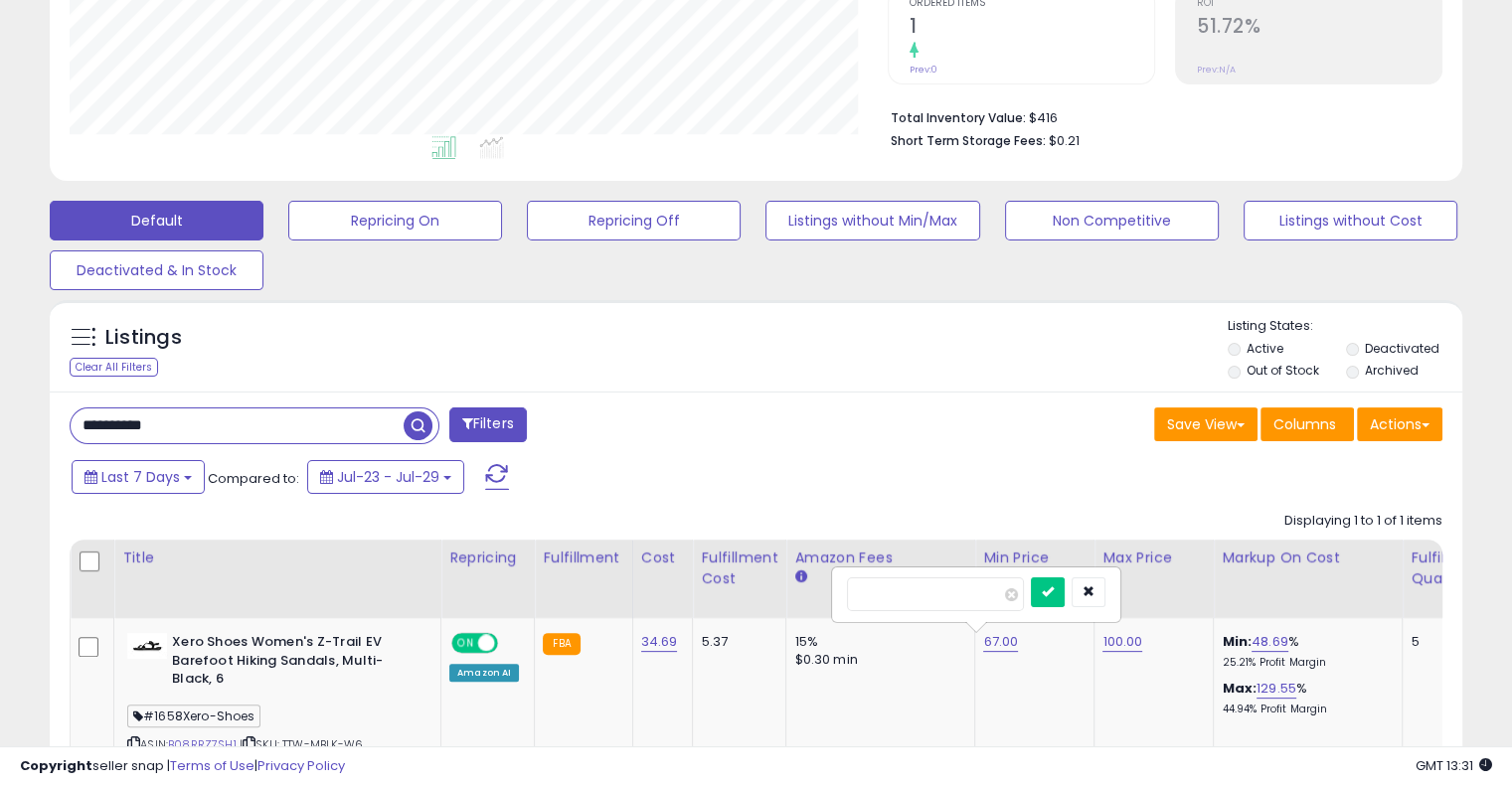 type on "*****" 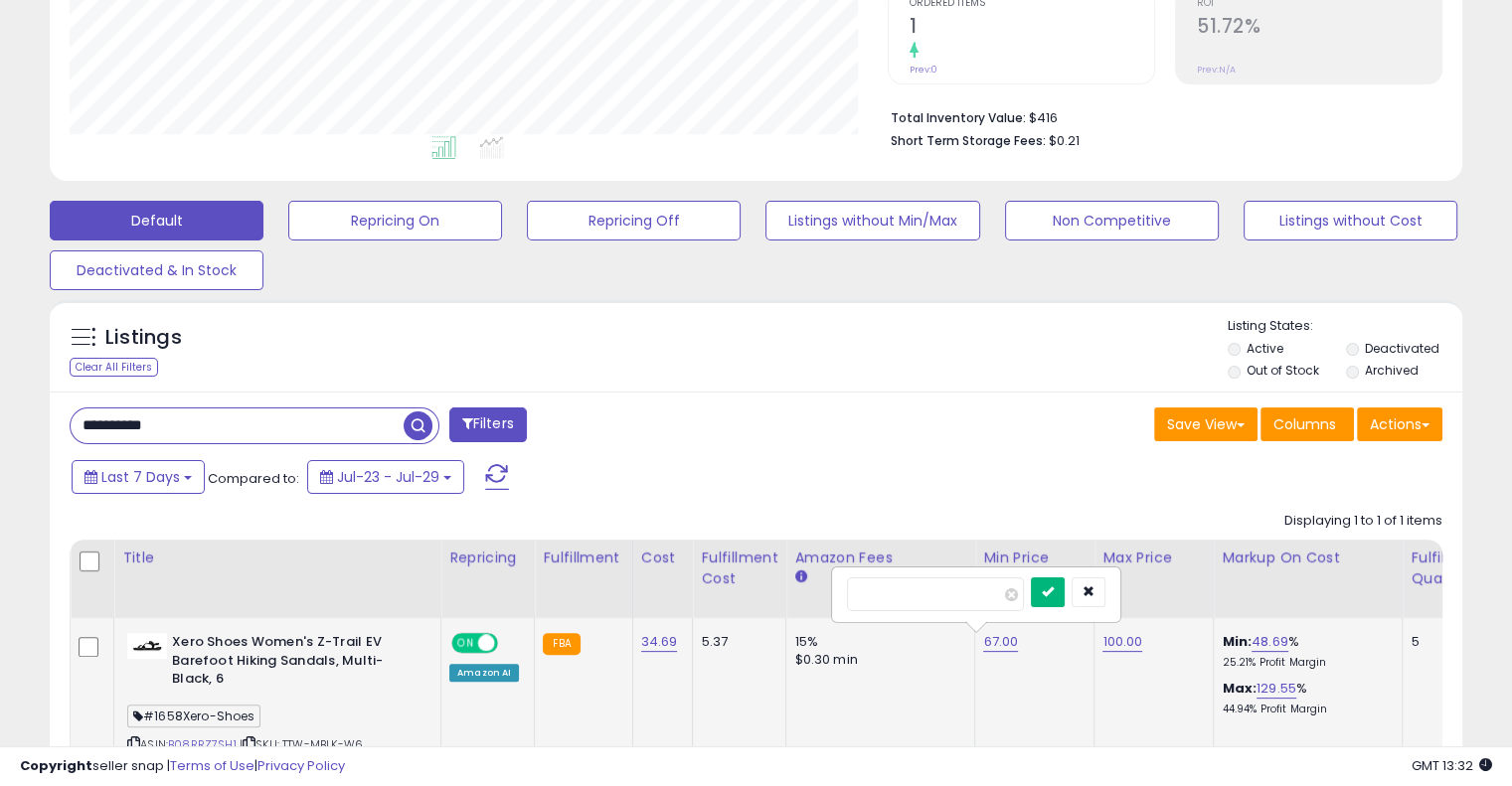 click at bounding box center (1048, 591) 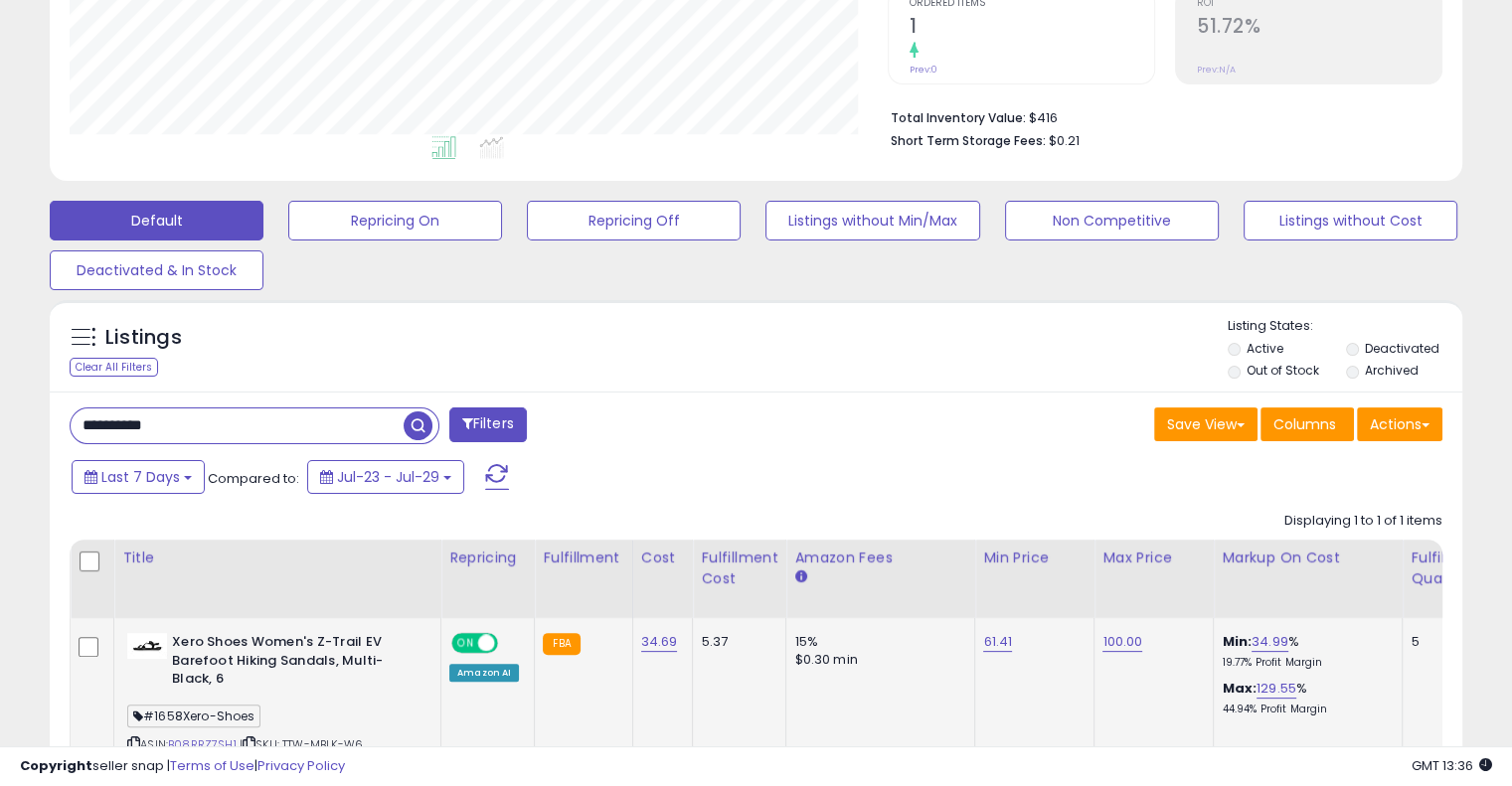 click on "**********" at bounding box center (237, 425) 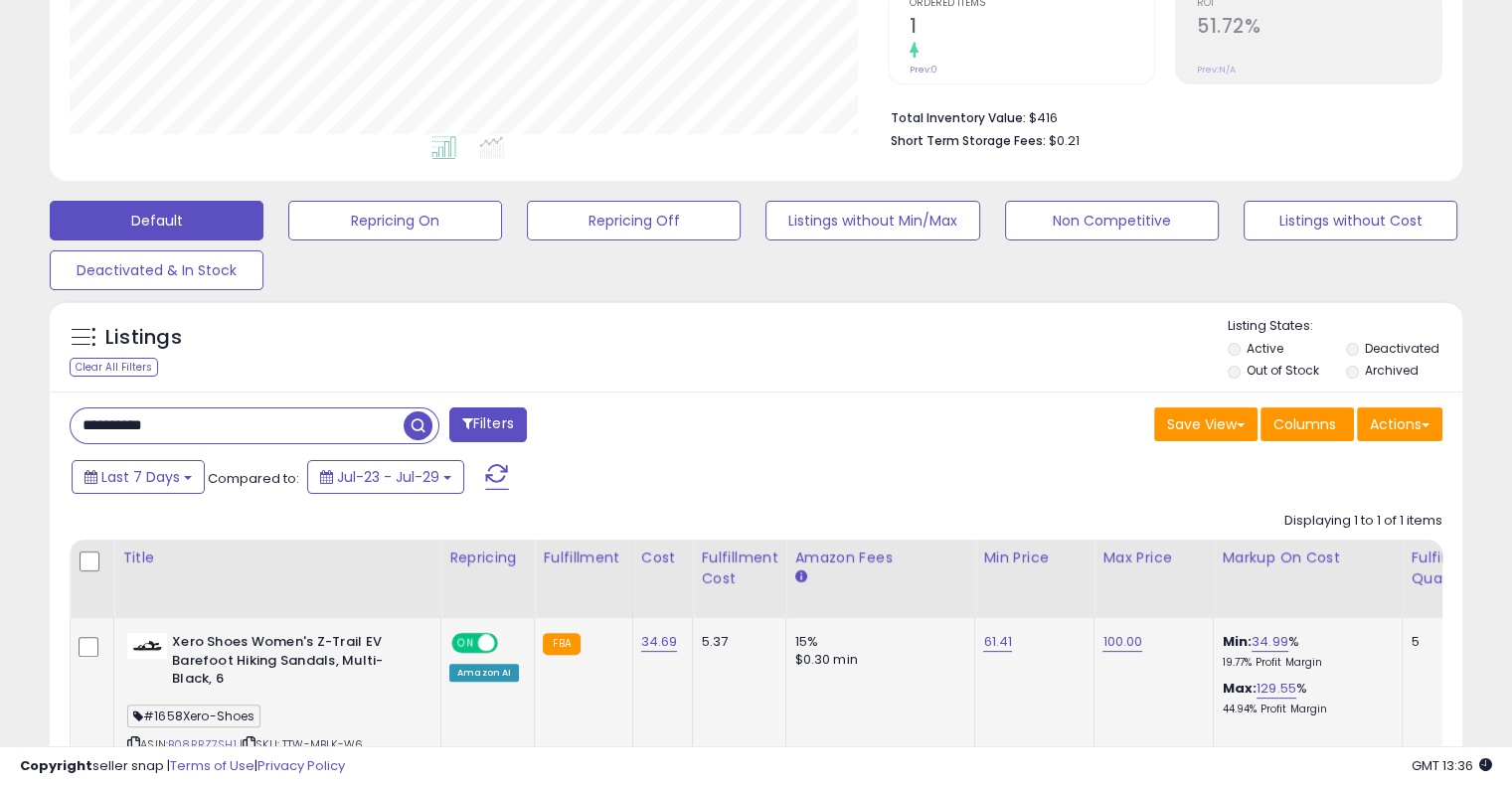 paste 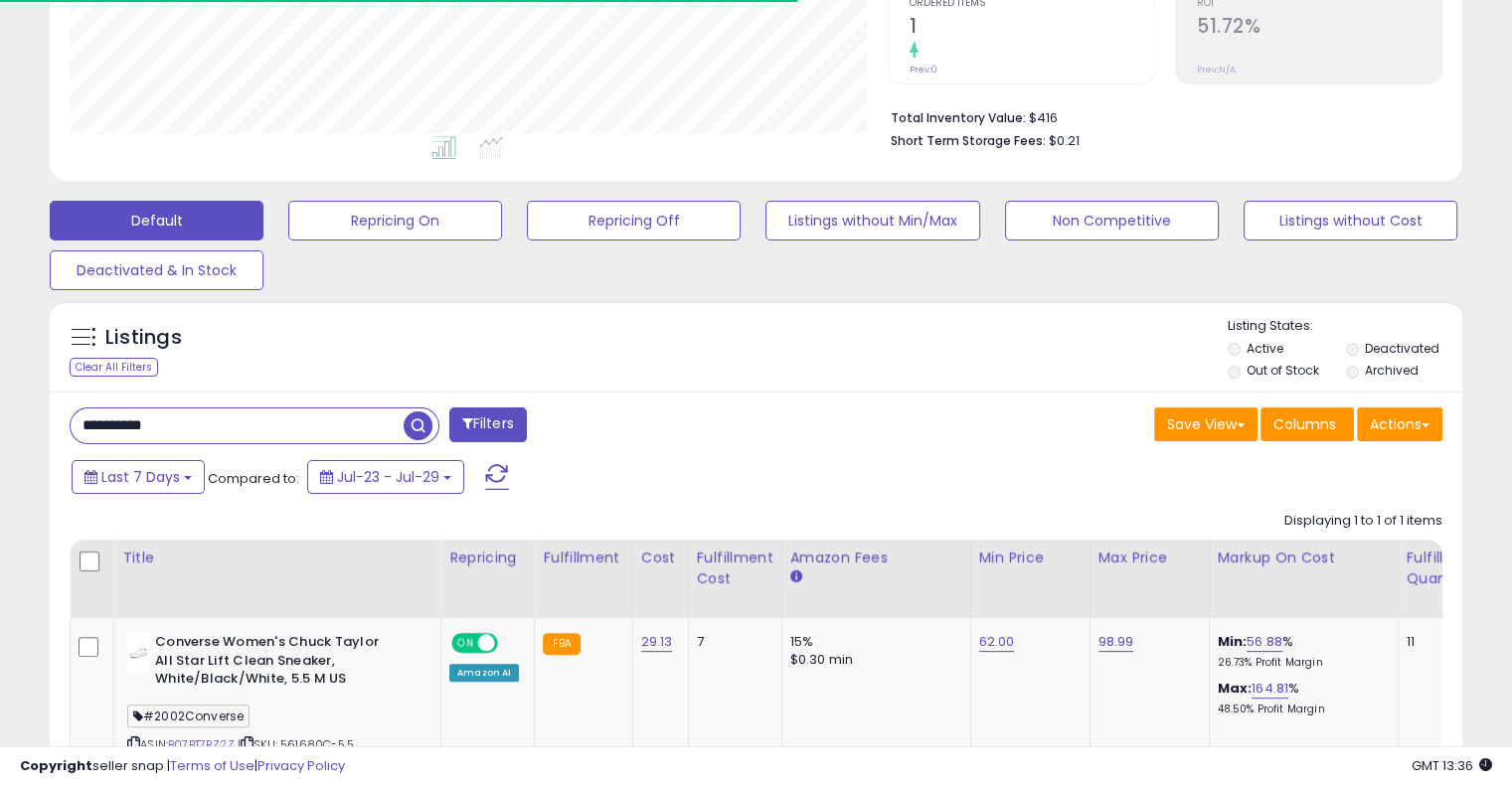 scroll, scrollTop: 406, scrollLeft: 817, axis: both 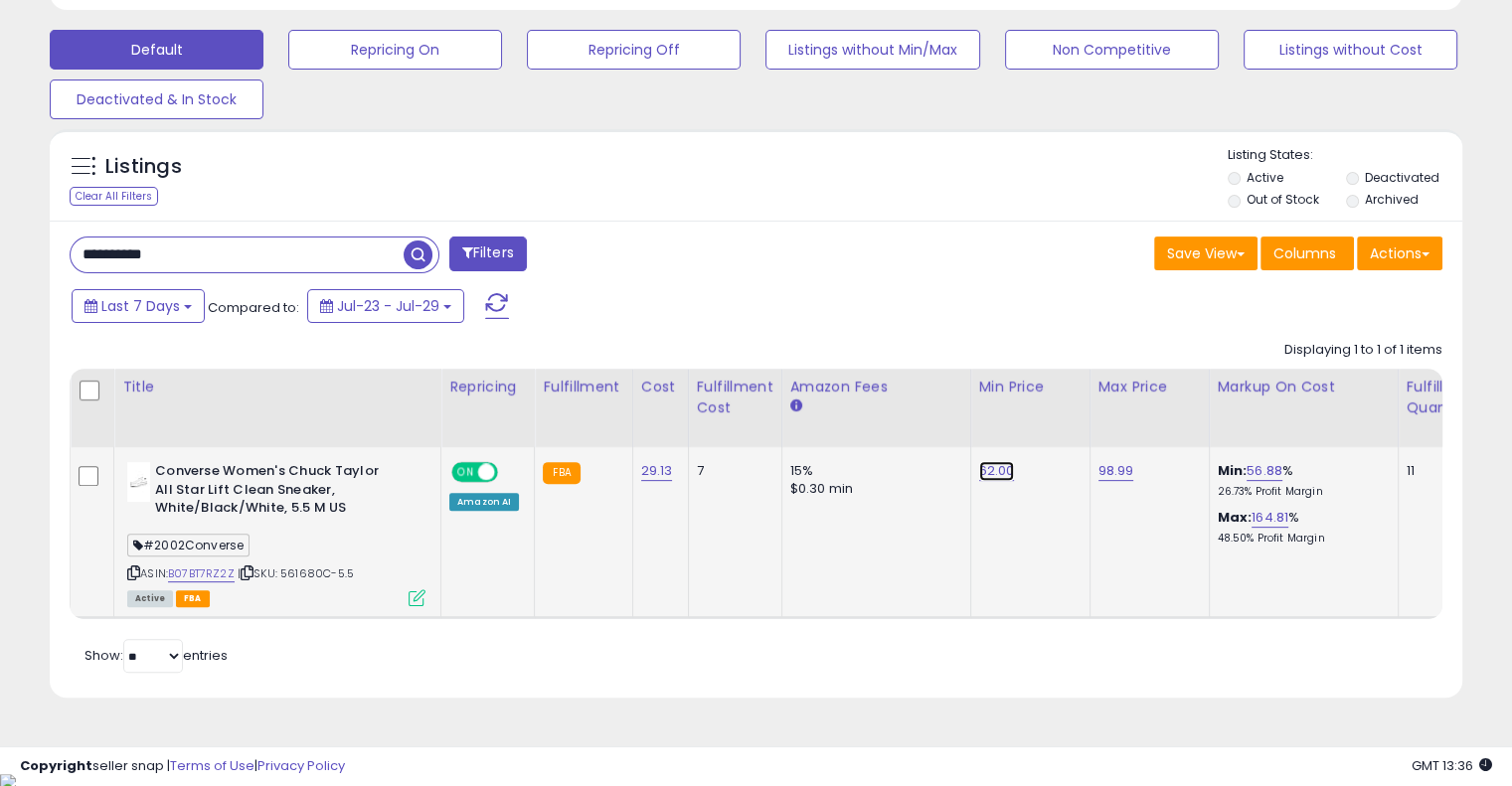 click on "62.00" at bounding box center [997, 471] 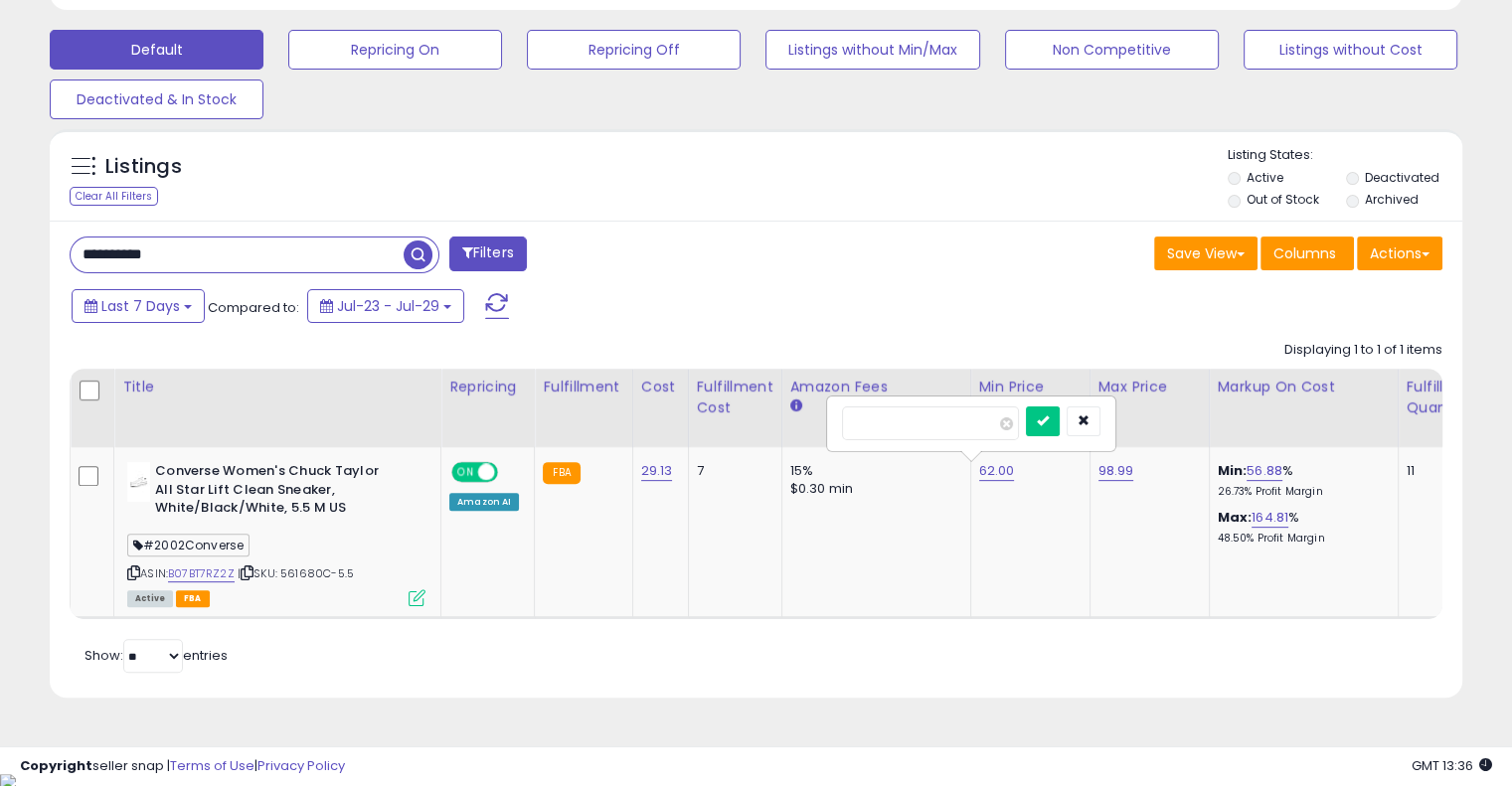 drag, startPoint x: 946, startPoint y: 430, endPoint x: 807, endPoint y: 418, distance: 139.51702 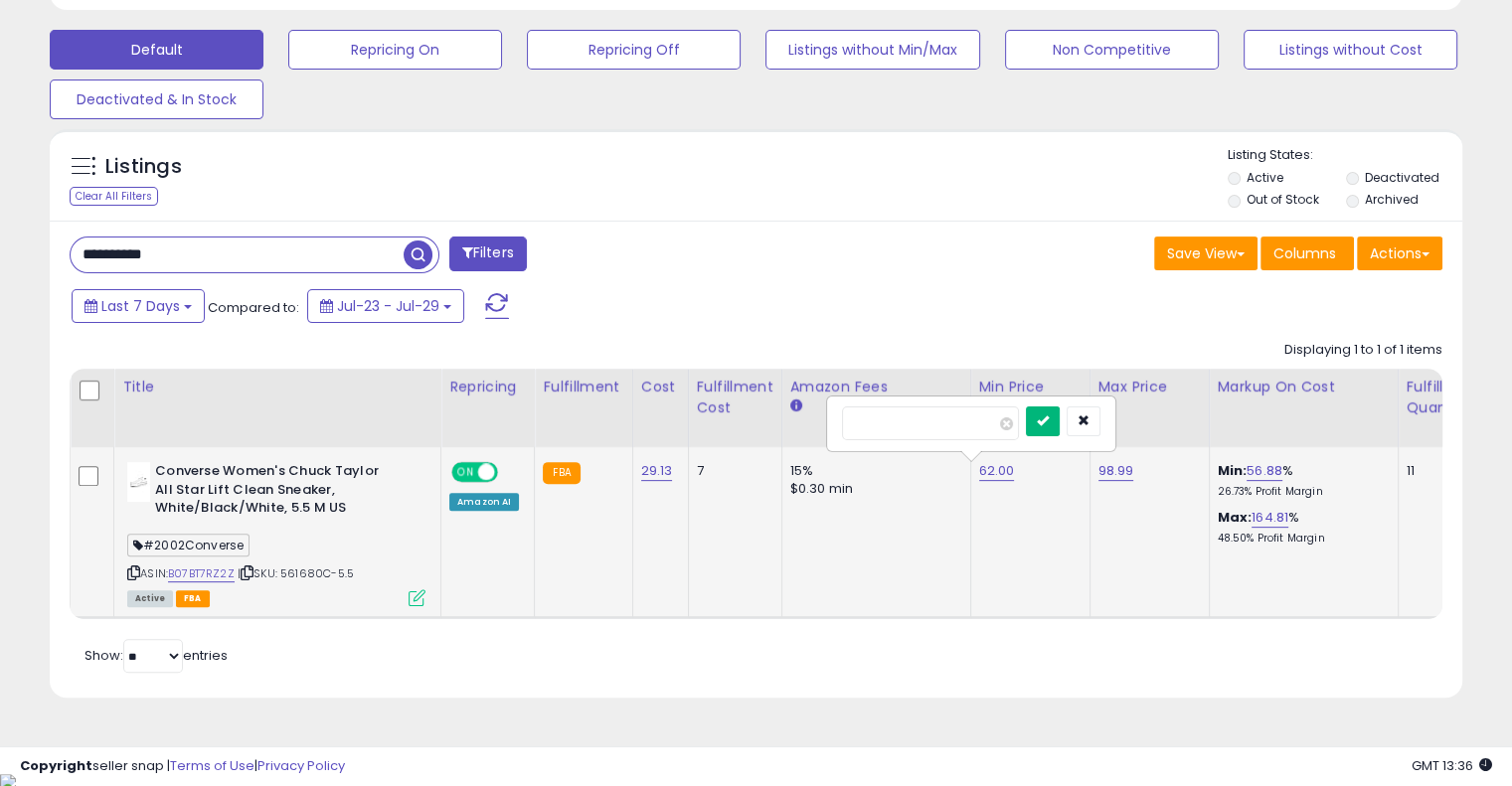 type on "**" 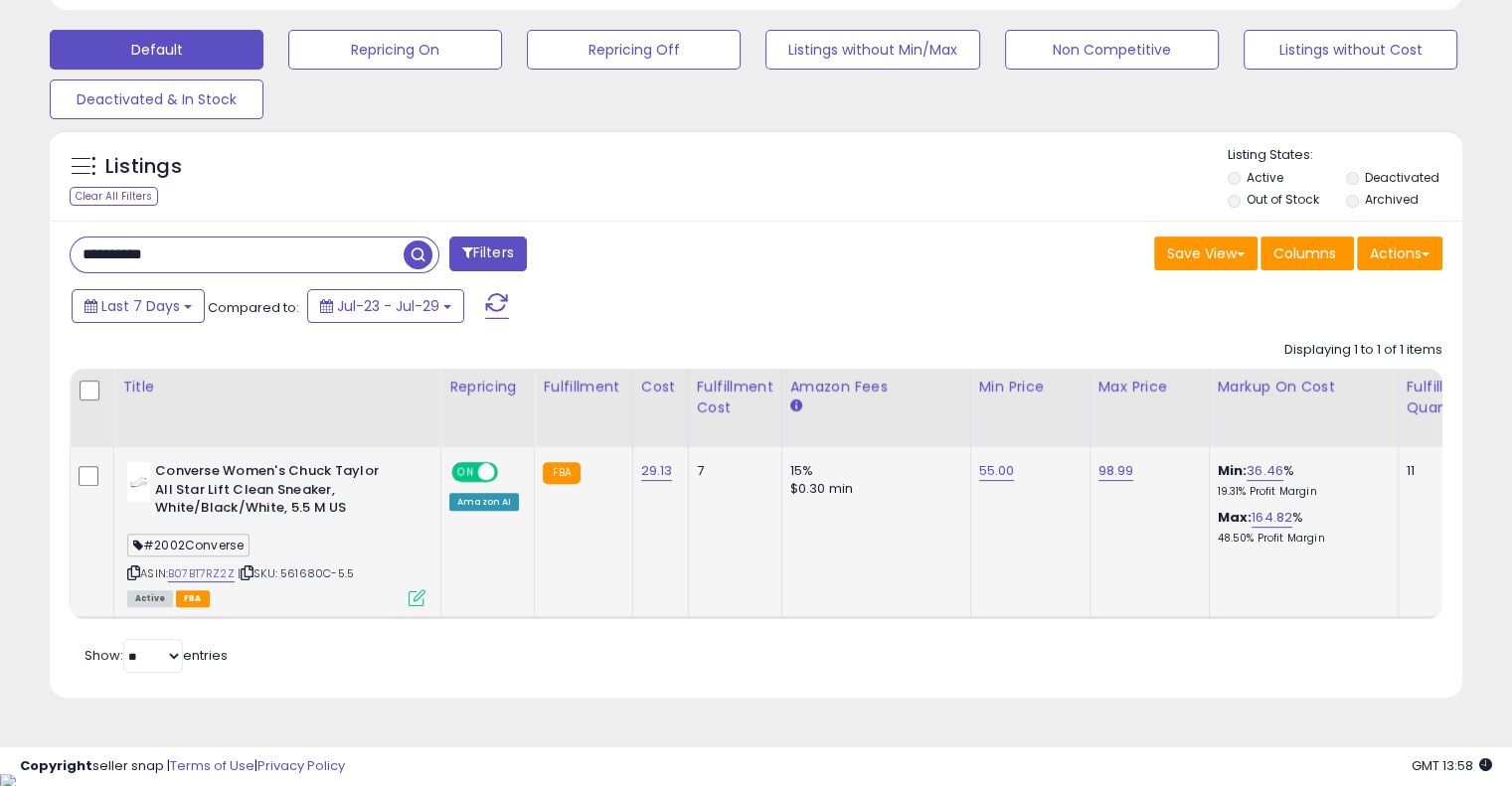 click on "**********" at bounding box center [237, 254] 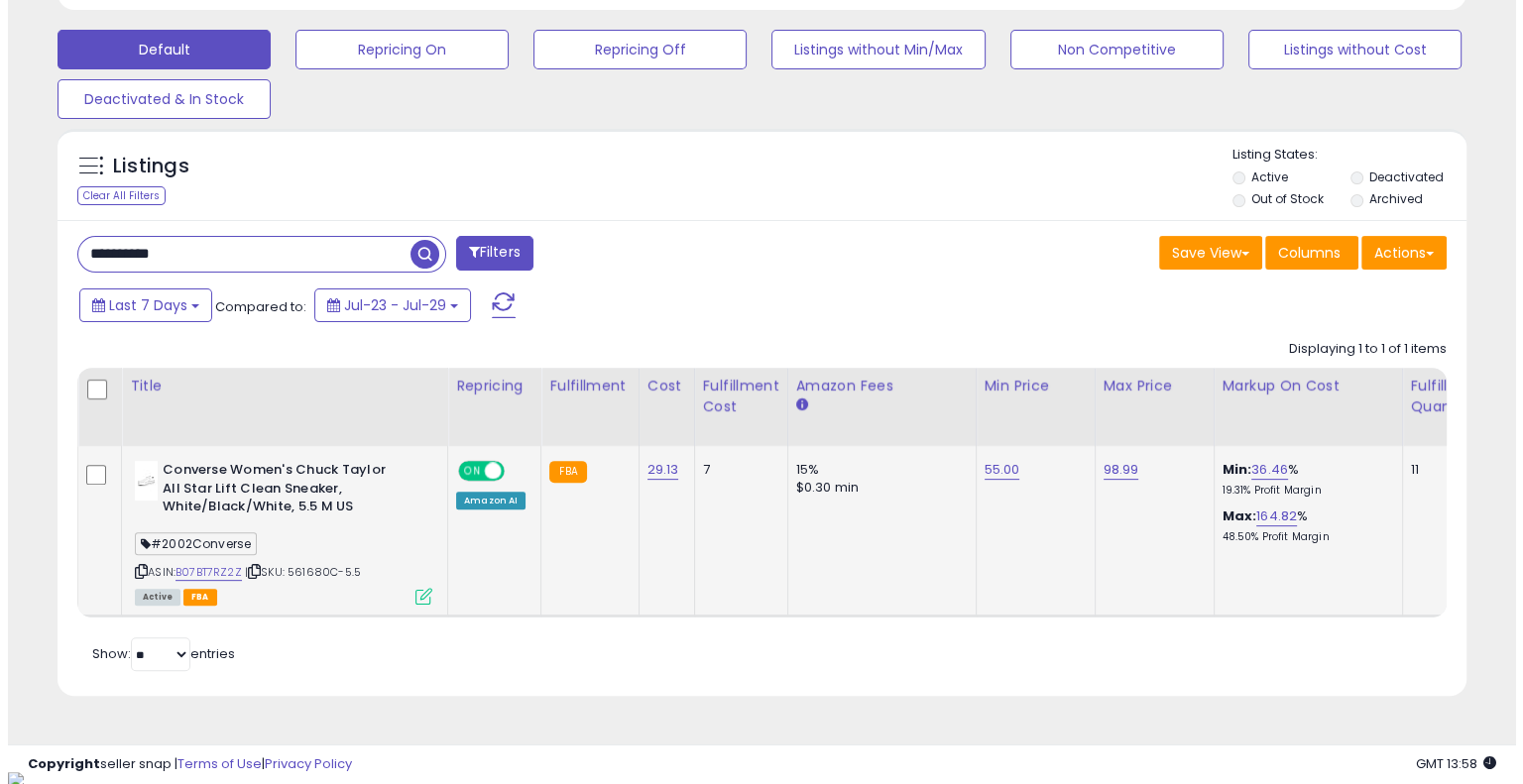 scroll, scrollTop: 424, scrollLeft: 0, axis: vertical 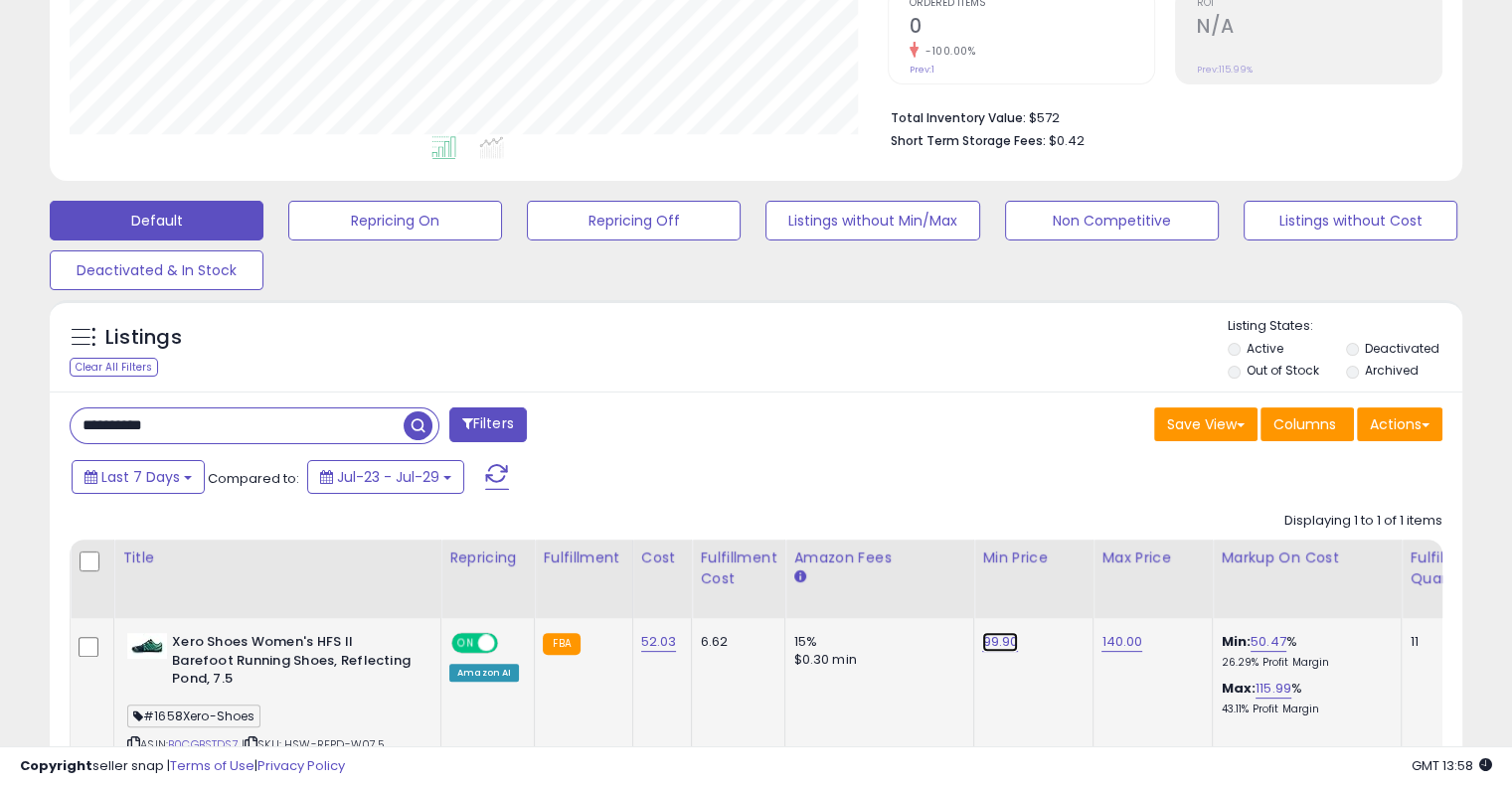click on "99.90" at bounding box center [1000, 642] 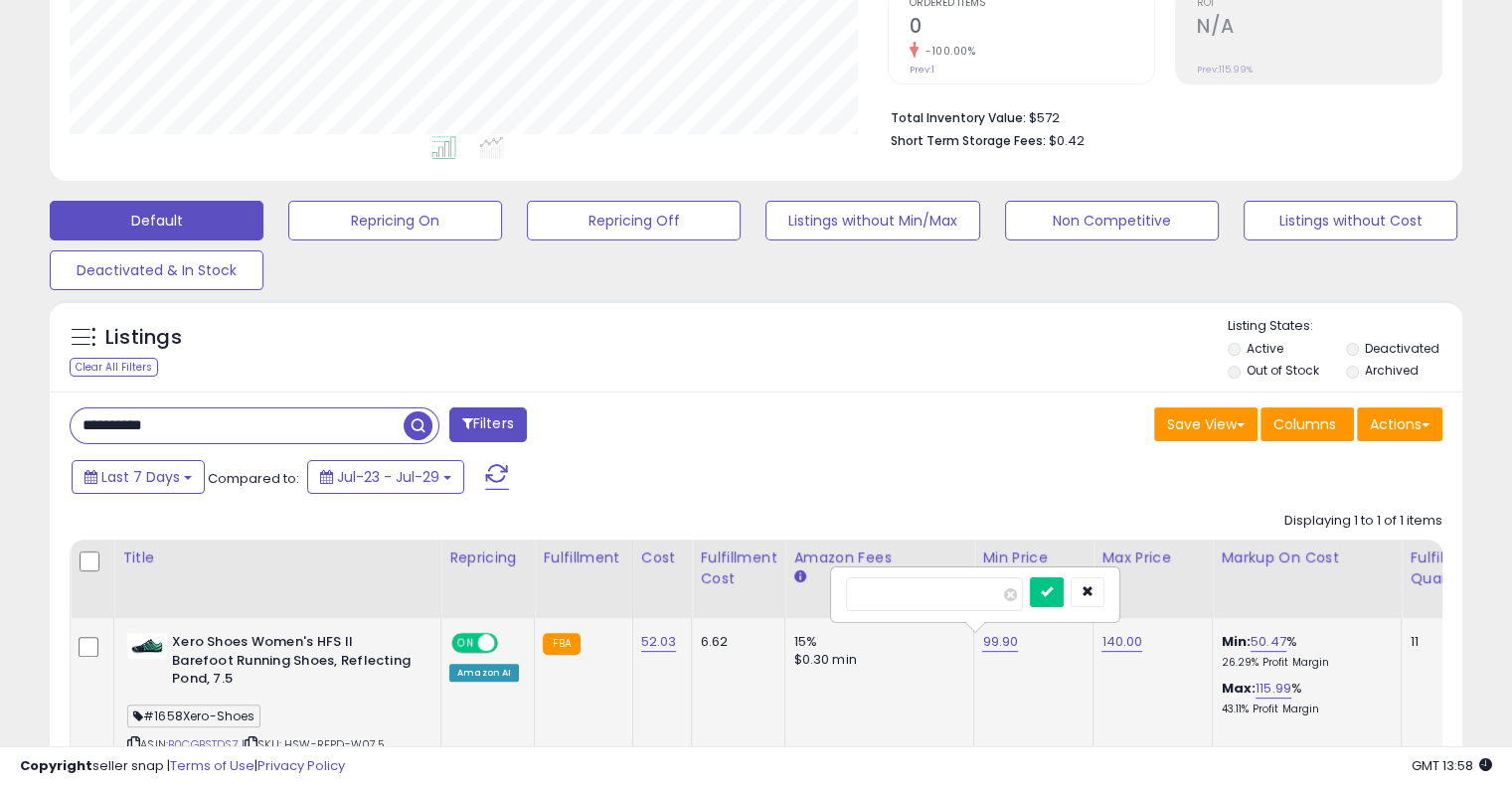 drag, startPoint x: 946, startPoint y: 598, endPoint x: 830, endPoint y: 596, distance: 116.01724 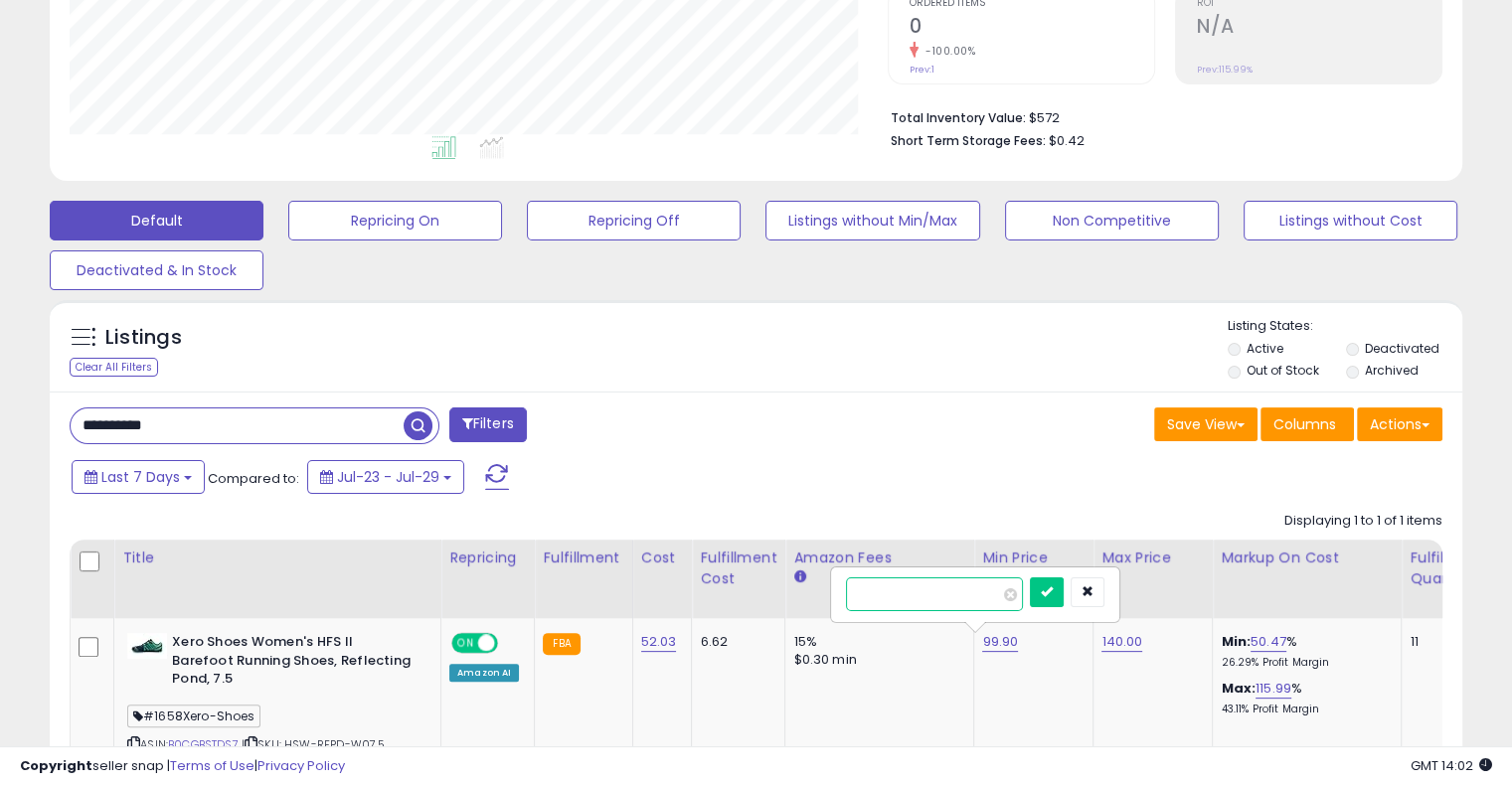 drag, startPoint x: 891, startPoint y: 591, endPoint x: 819, endPoint y: 578, distance: 73.1642 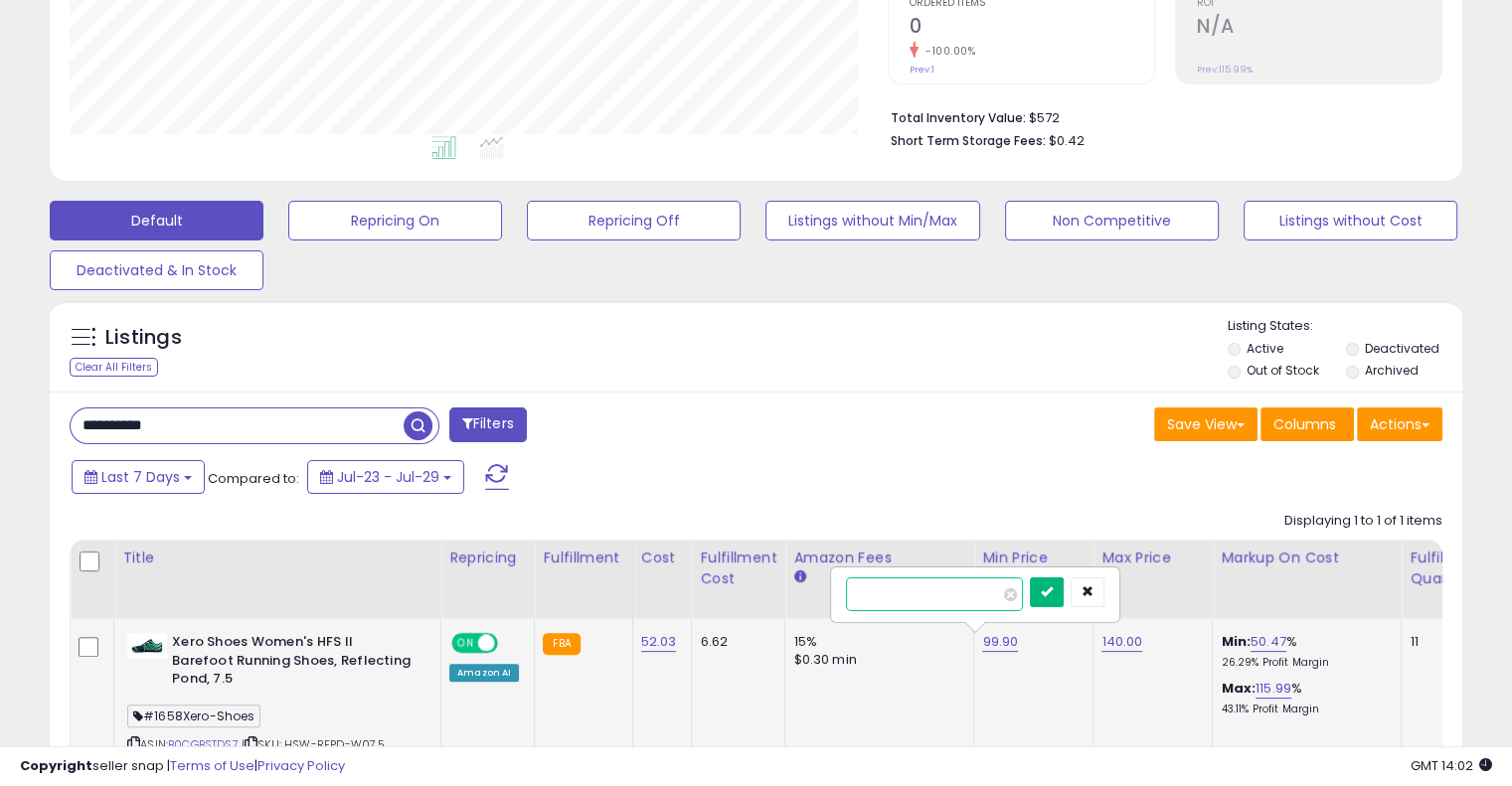 type on "*****" 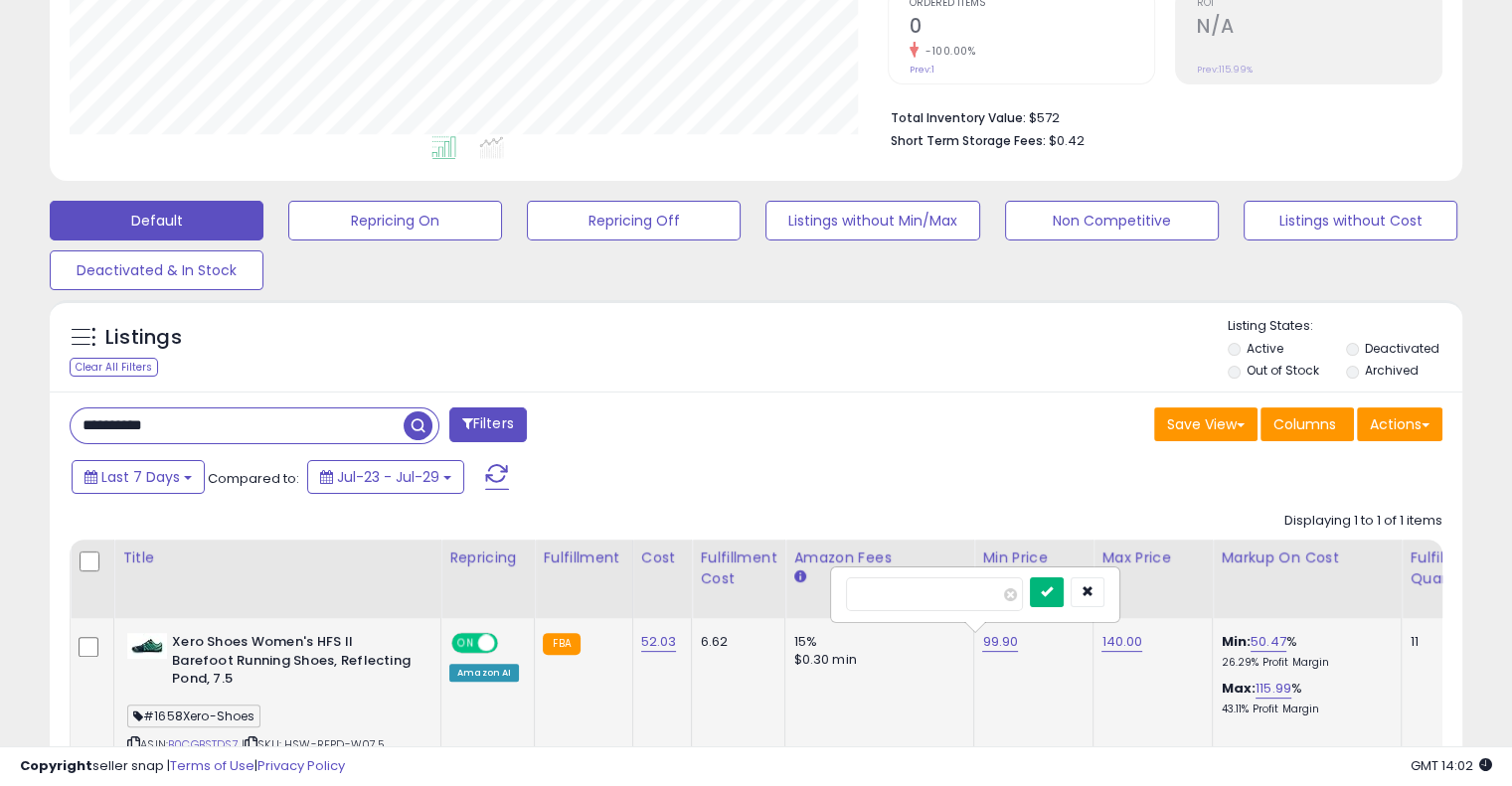 click at bounding box center [1047, 591] 